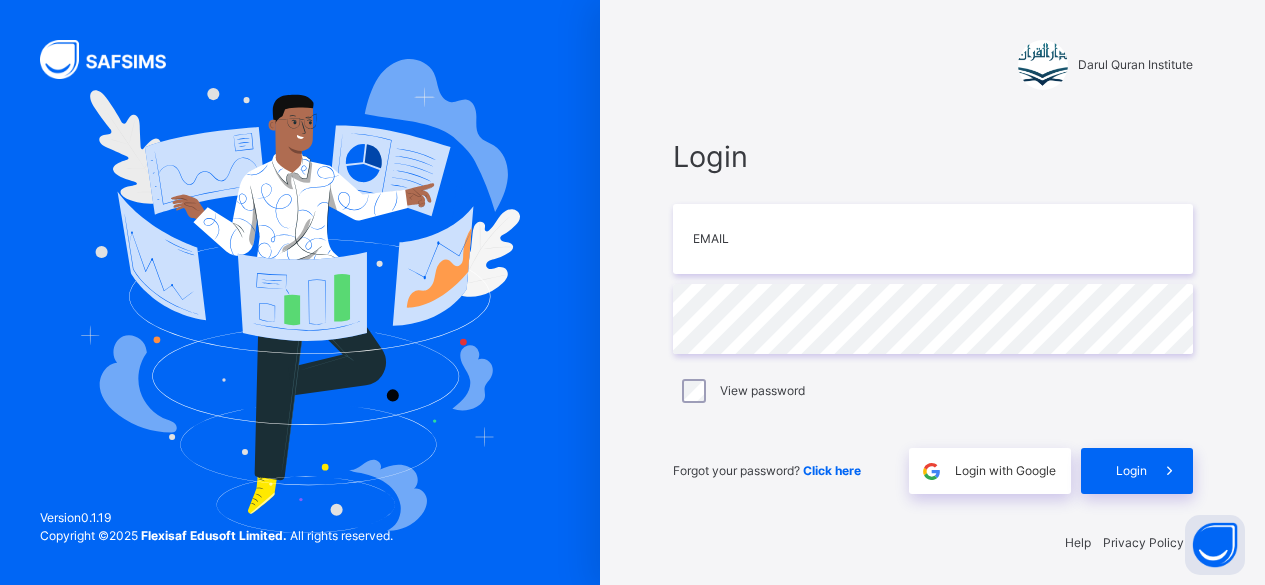 scroll, scrollTop: 0, scrollLeft: 0, axis: both 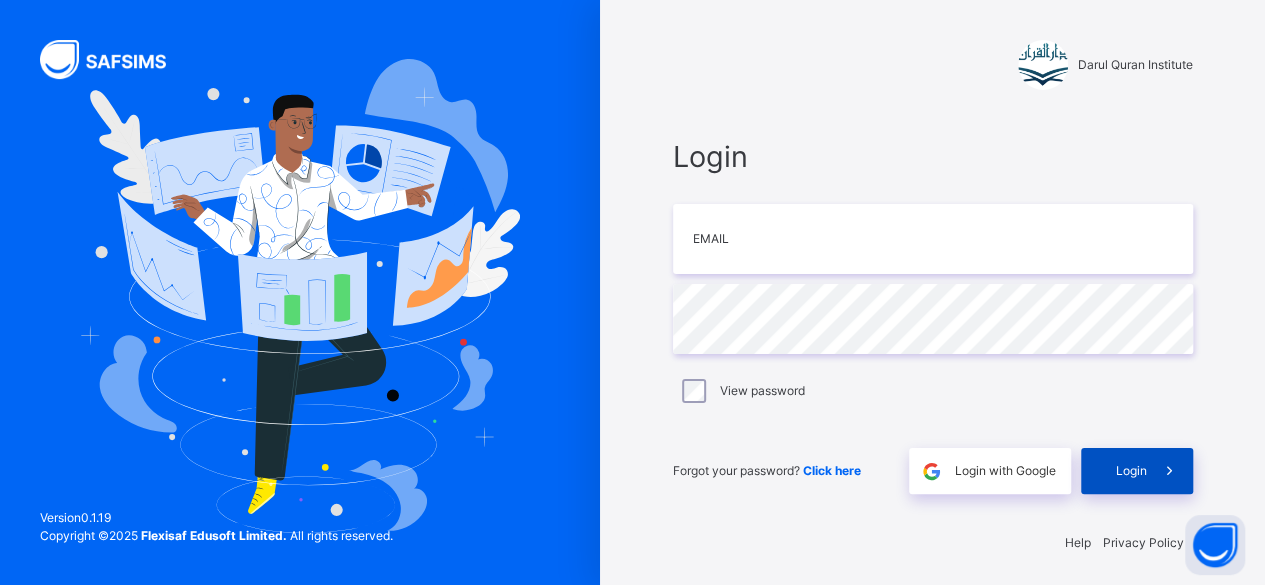 click at bounding box center [1170, 471] 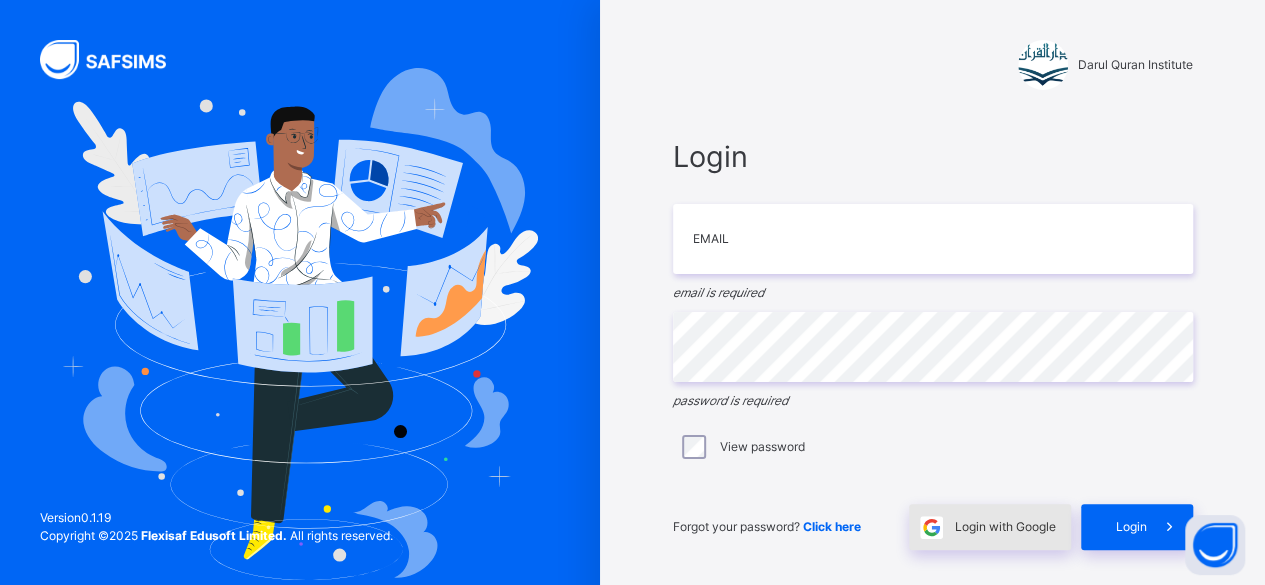 click on "Login with Google" at bounding box center (990, 527) 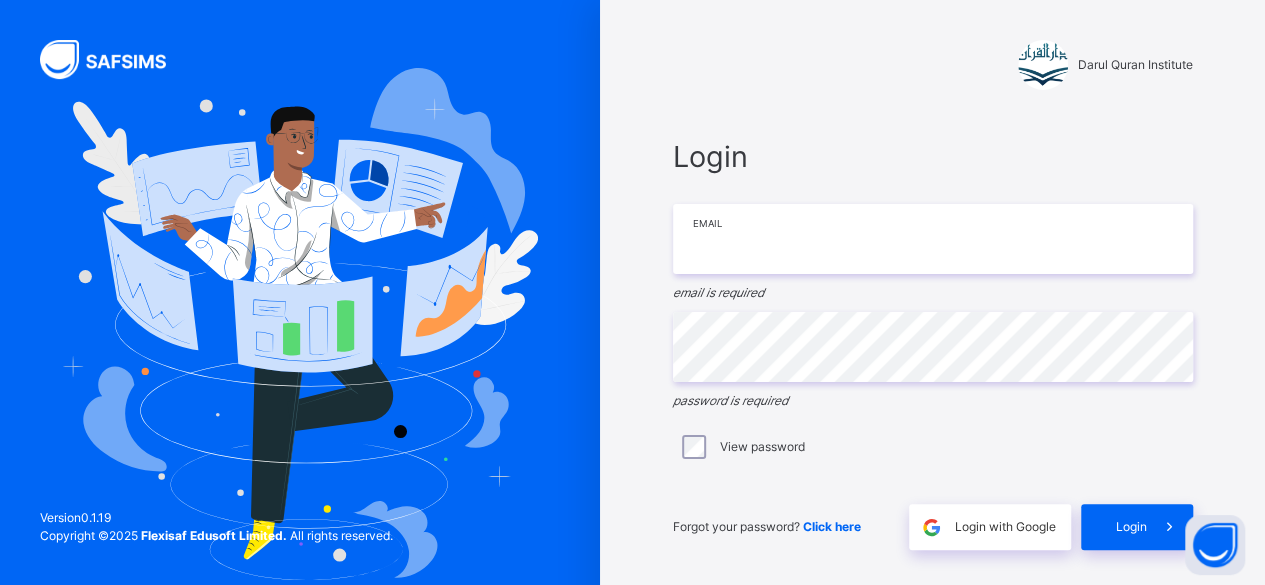 click at bounding box center [933, 239] 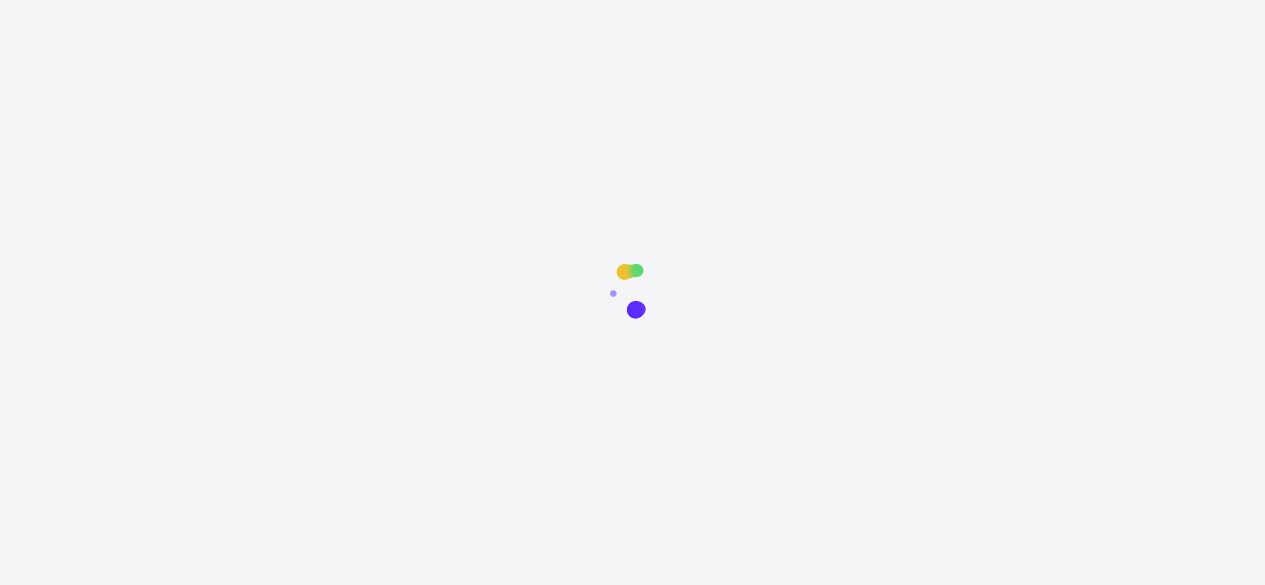scroll, scrollTop: 0, scrollLeft: 0, axis: both 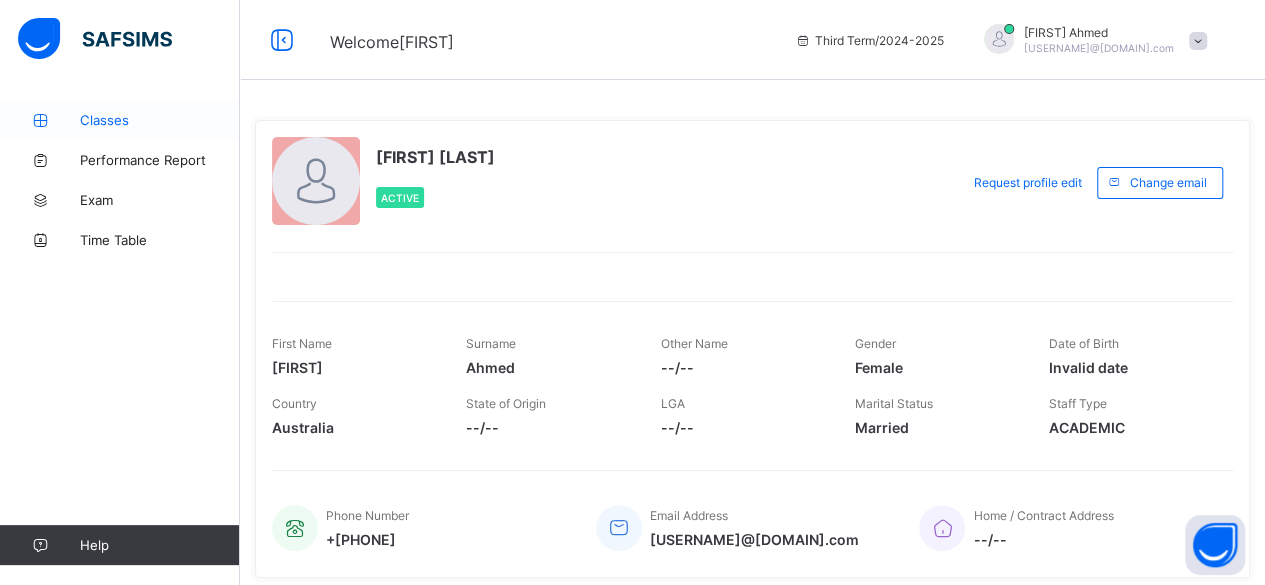 click on "Classes" at bounding box center (160, 120) 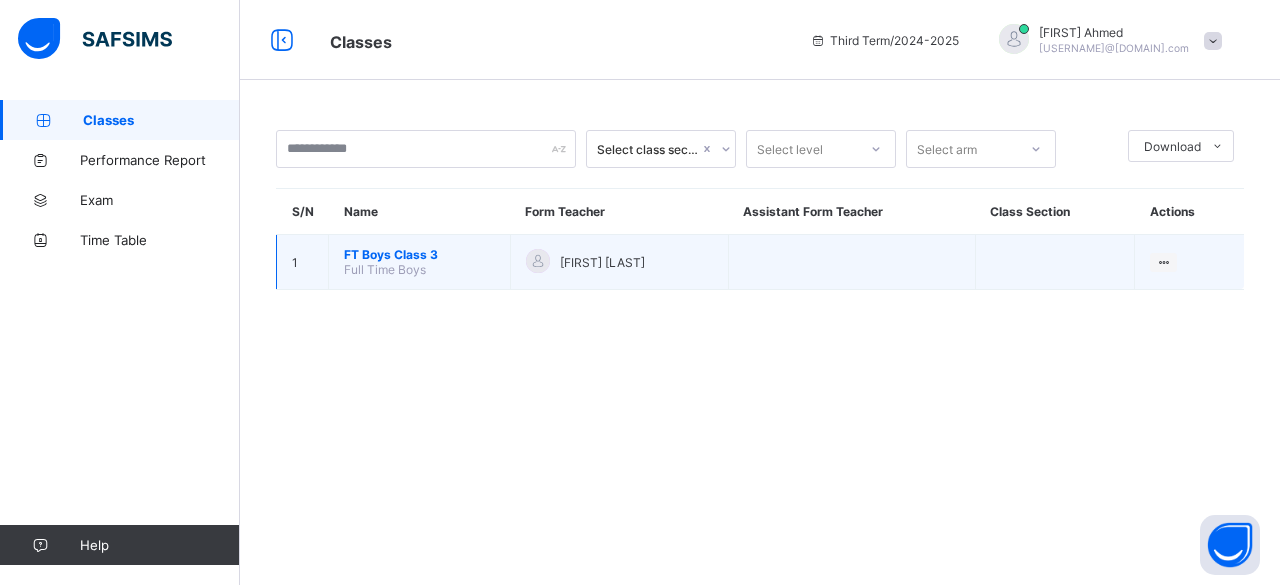 click on "FT Boys Class 3 Full Time Boys" at bounding box center (420, 262) 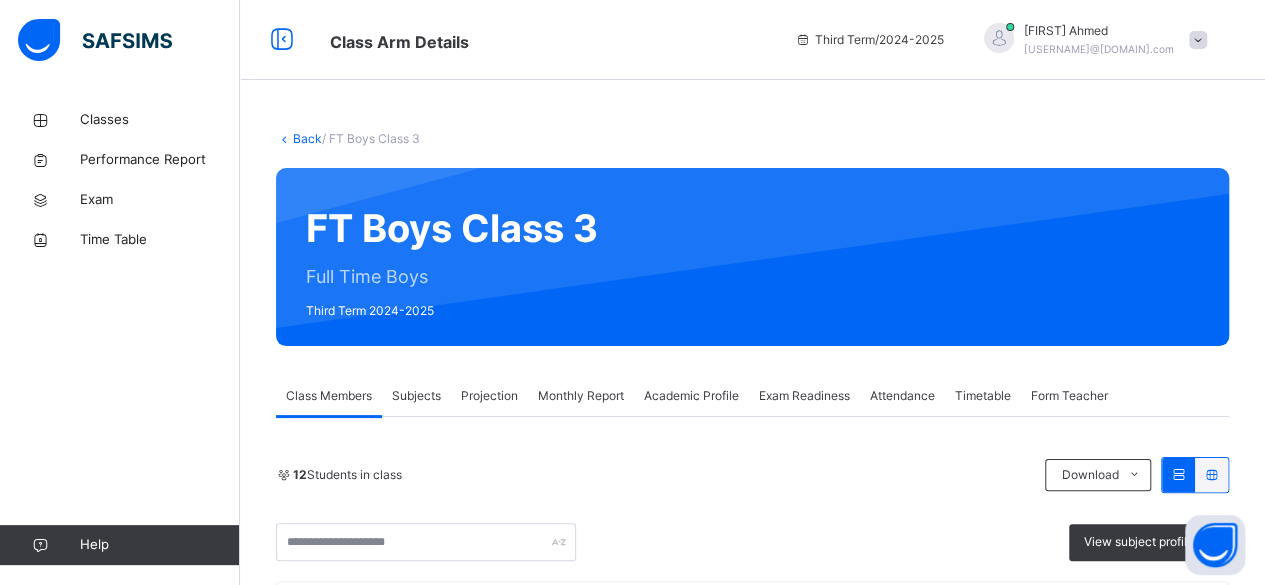 click on "Projection" at bounding box center (489, 396) 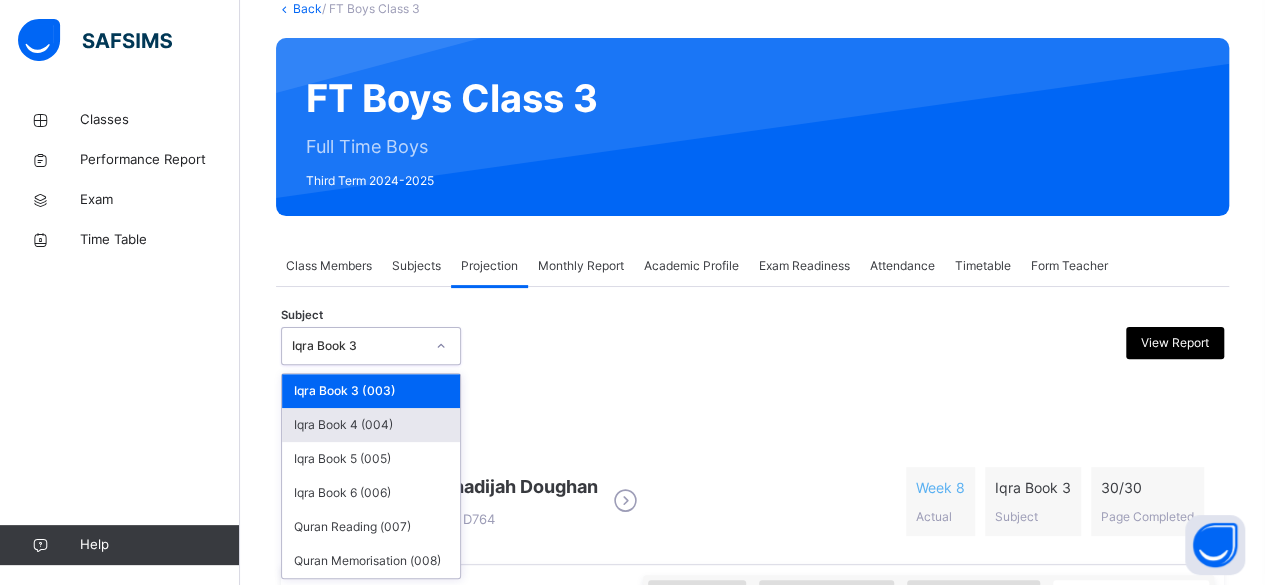 click on "option Iqra Book 4 (004) focused, 2 of 6. 6 results available. Use Up and Down to choose options, press Enter to select the currently focused option, press Escape to exit the menu, press Tab to select the option and exit the menu. Iqra Book 3 Iqra Book 3 (003) Iqra Book 4 (004) Iqra Book 5 (005) Iqra Book 6 (006) Quran Reading (007) Quran Memorisation (008)" at bounding box center (371, 346) 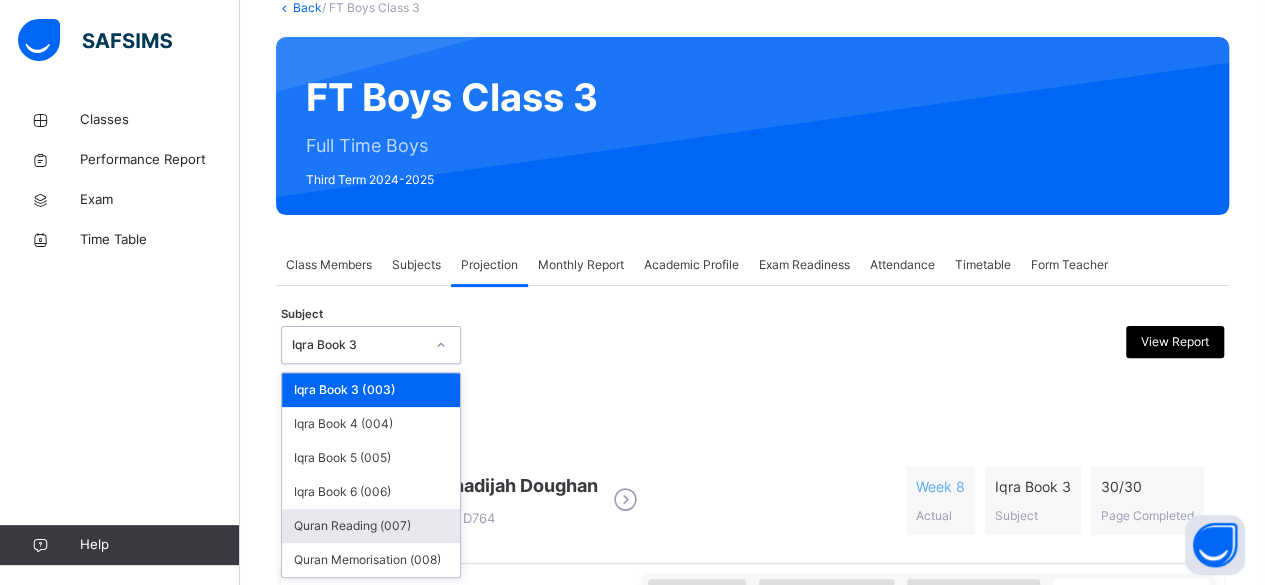 click on "Quran Reading (007)" at bounding box center [371, 526] 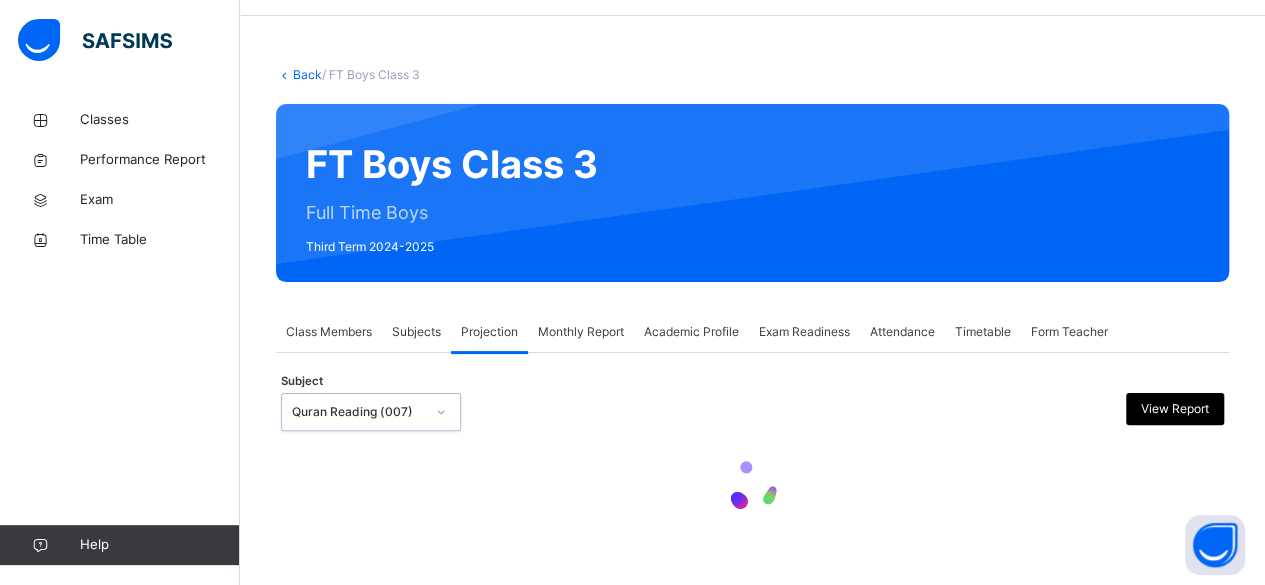 scroll, scrollTop: 131, scrollLeft: 0, axis: vertical 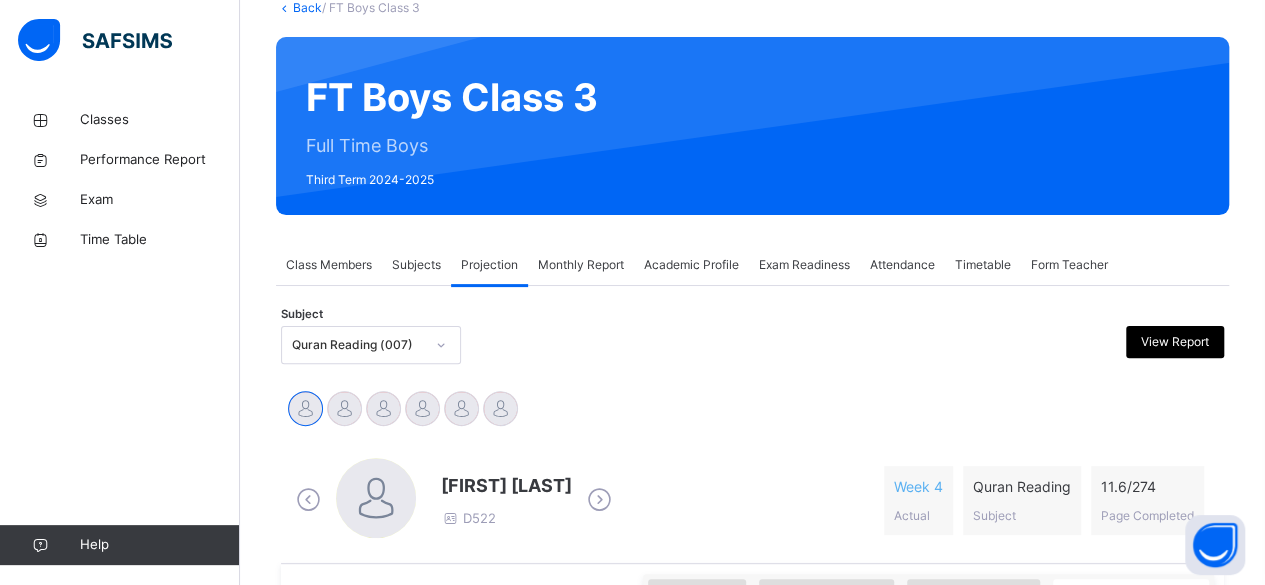 click at bounding box center (599, 500) 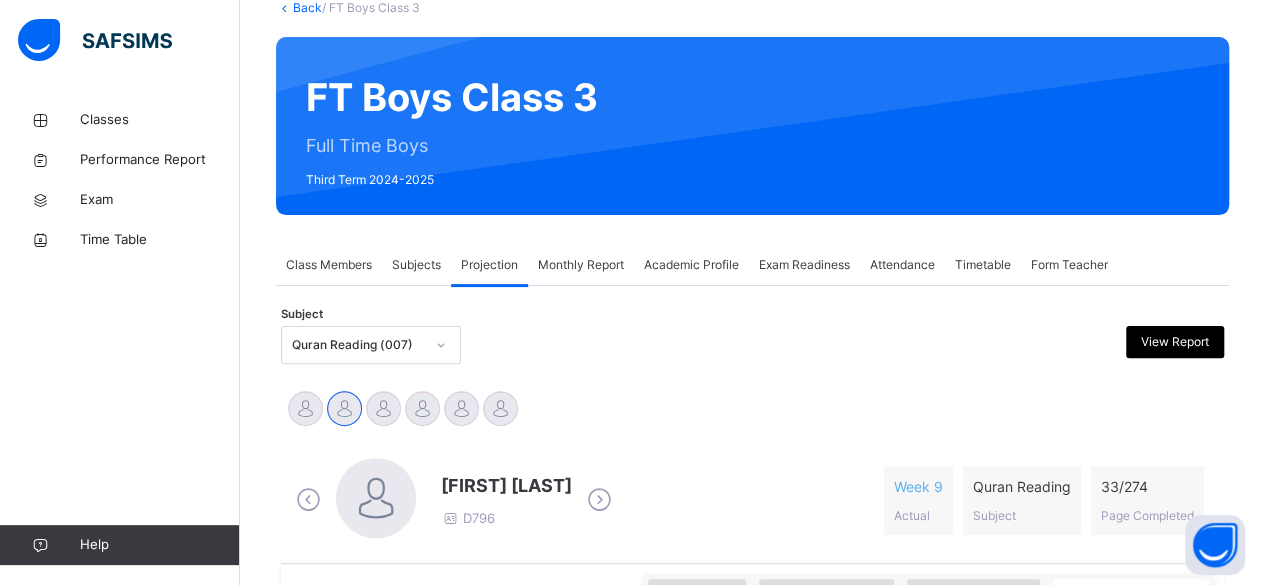 click at bounding box center [599, 500] 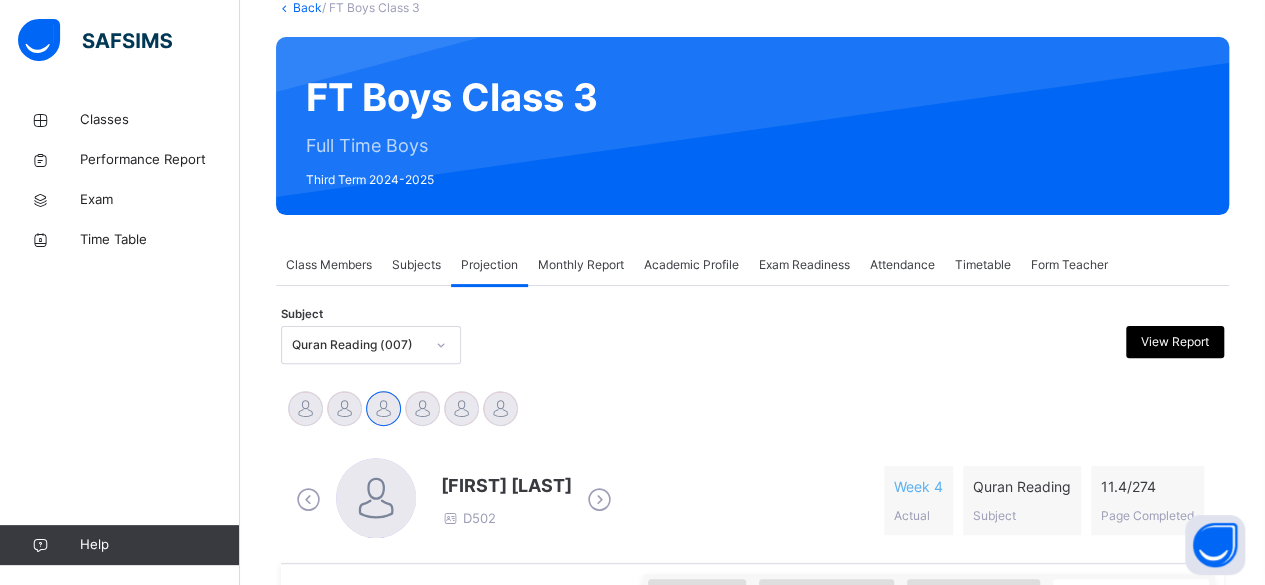 click at bounding box center [599, 500] 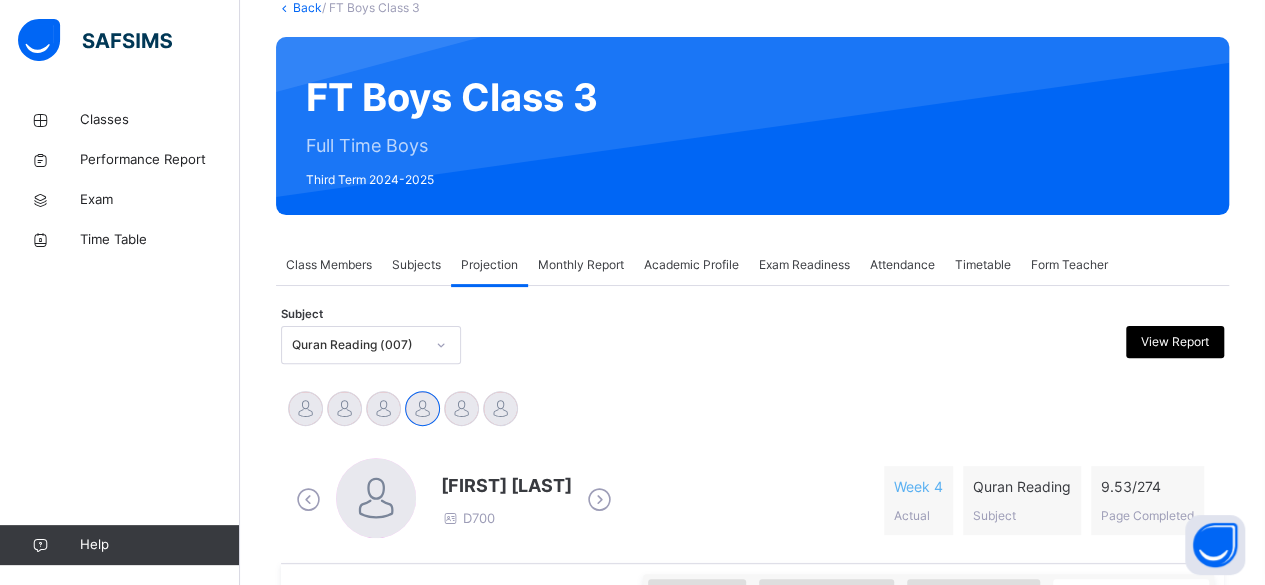 click at bounding box center [599, 500] 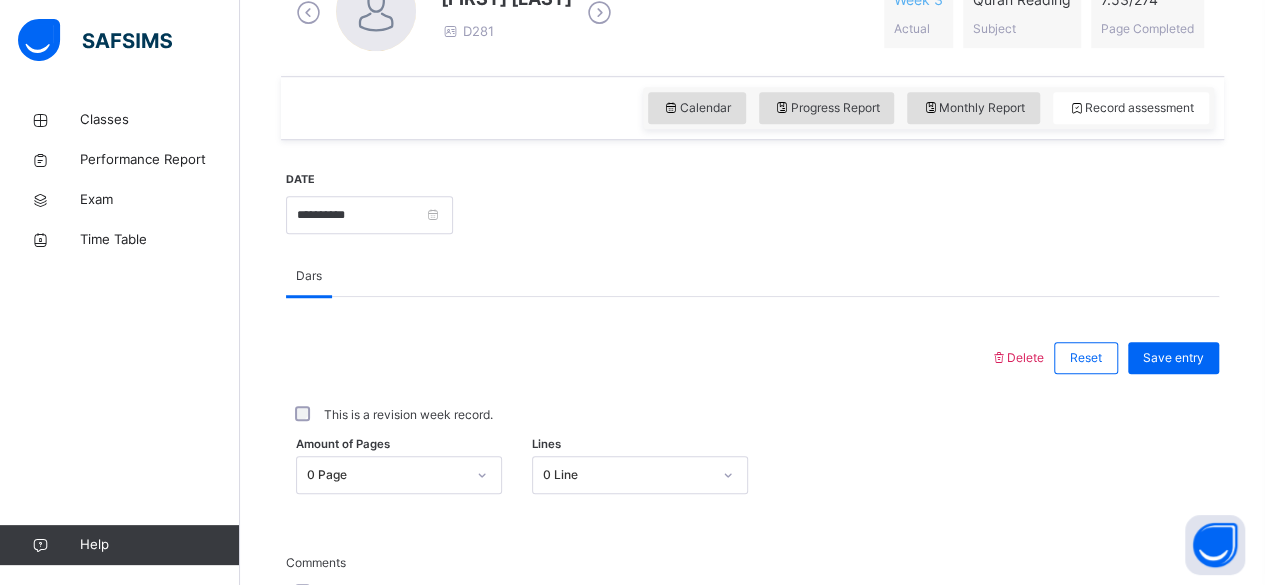 scroll, scrollTop: 653, scrollLeft: 0, axis: vertical 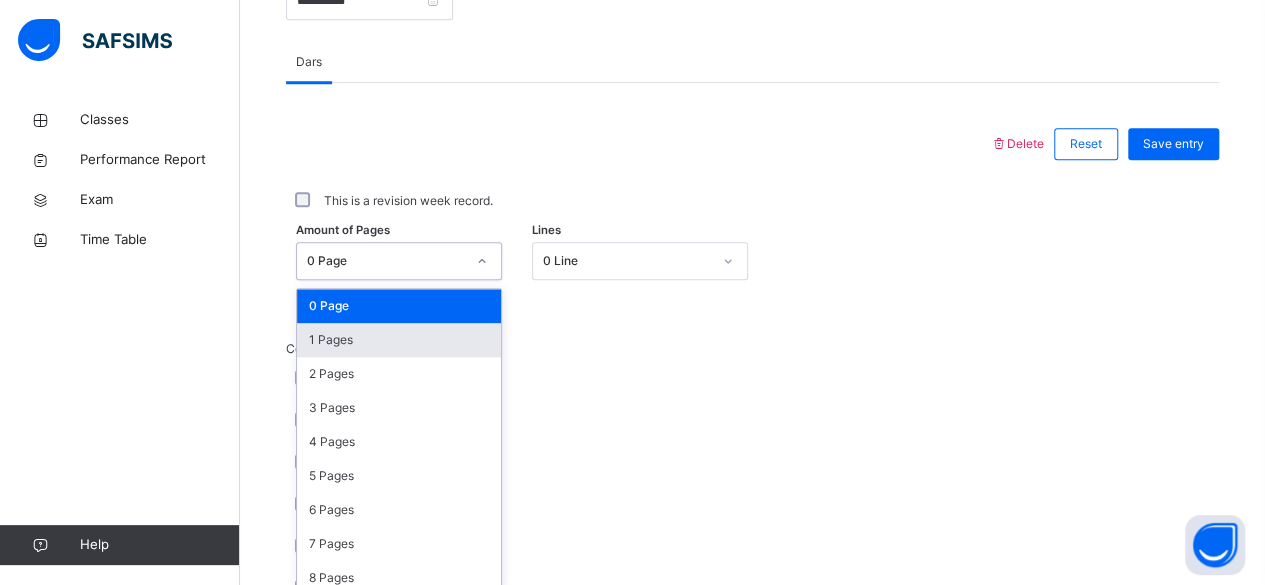 click on "option 1 Pages focused, 2 of 275. 275 results available. Use Up and Down to choose options, press Enter to select the currently focused option, press Escape to exit the menu, press Tab to select the option and exit the menu. 0 Page 0 Page 1 Pages 2 Pages 3 Pages 4 Pages 5 Pages 6 Pages 7 Pages 8 Pages 9 Pages 10 Pages 11 Pages 12 Pages 13 Pages 14 Pages 15 Pages 16 Pages 17 Pages 18 Pages 19 Pages 20 Pages 21 Pages 22 Pages 23 Pages 24 Pages 25 Pages 26 Pages 27 Pages 28 Pages 29 Pages 30 Pages 31 Pages 32 Pages 33 Pages 34 Pages 35 Pages 36 Pages 37 Pages 38 Pages 39 Pages 40 Pages 41 Pages 42 Pages 43 Pages 44 Pages 45 Pages 46 Pages 47 Pages 48 Pages 49 Pages 50 Pages 51 Pages 52 Pages 53 Pages 54 Pages 55 Pages 56 Pages 57 Pages 58 Pages 59 Pages 60 Pages 61 Pages 62 Pages 63 Pages 64 Pages 65 Pages 66 Pages 67 Pages 68 Pages 69 Pages 70 Pages 71 Pages 72 Pages 73 Pages 74 Pages 75 Pages 76 Pages 77 Pages 78 Pages 79 Pages 80 Pages 81 Pages 82 Pages 83 Pages 84 Pages 85 Pages 86 Pages 87 Pages" at bounding box center [399, 261] 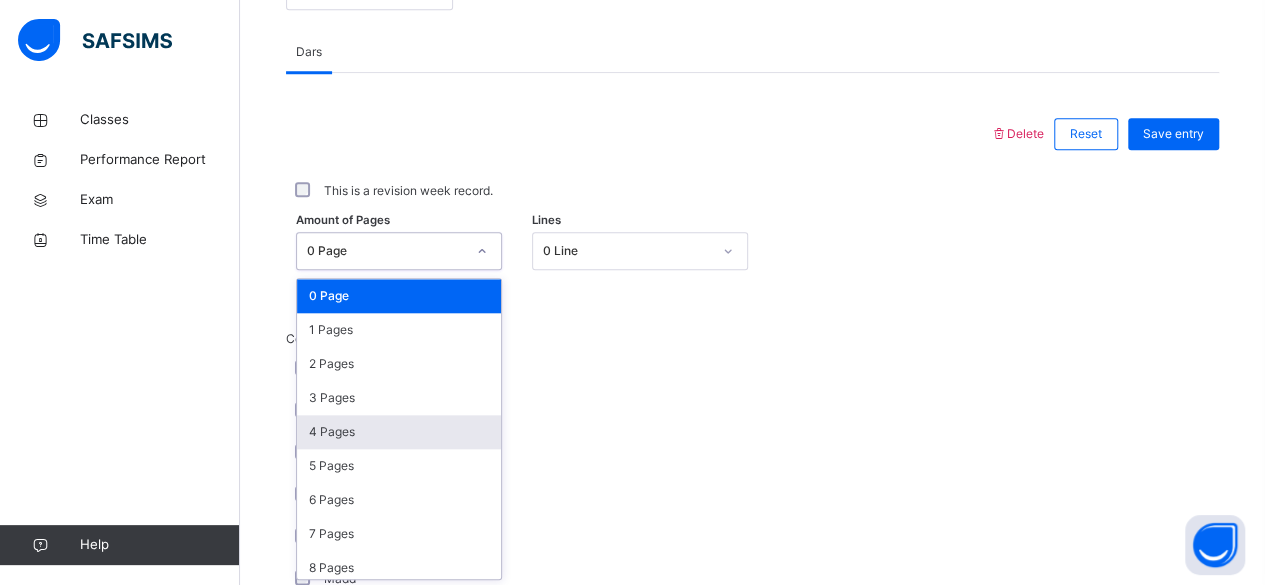 scroll, scrollTop: 842, scrollLeft: 0, axis: vertical 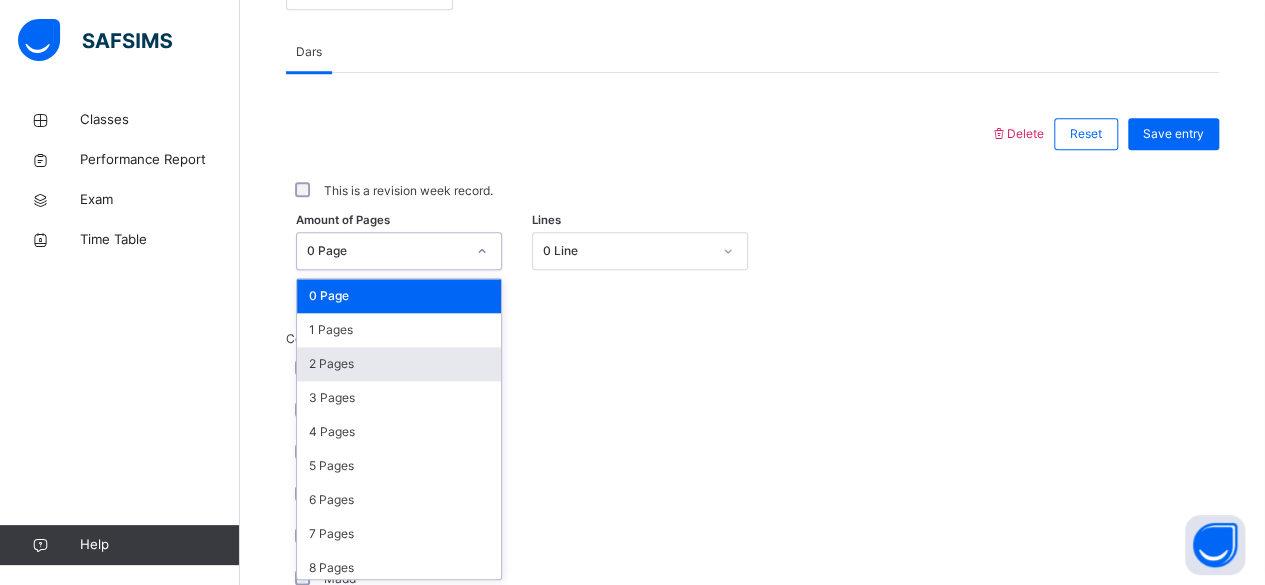 click on "2 Pages" at bounding box center (399, 364) 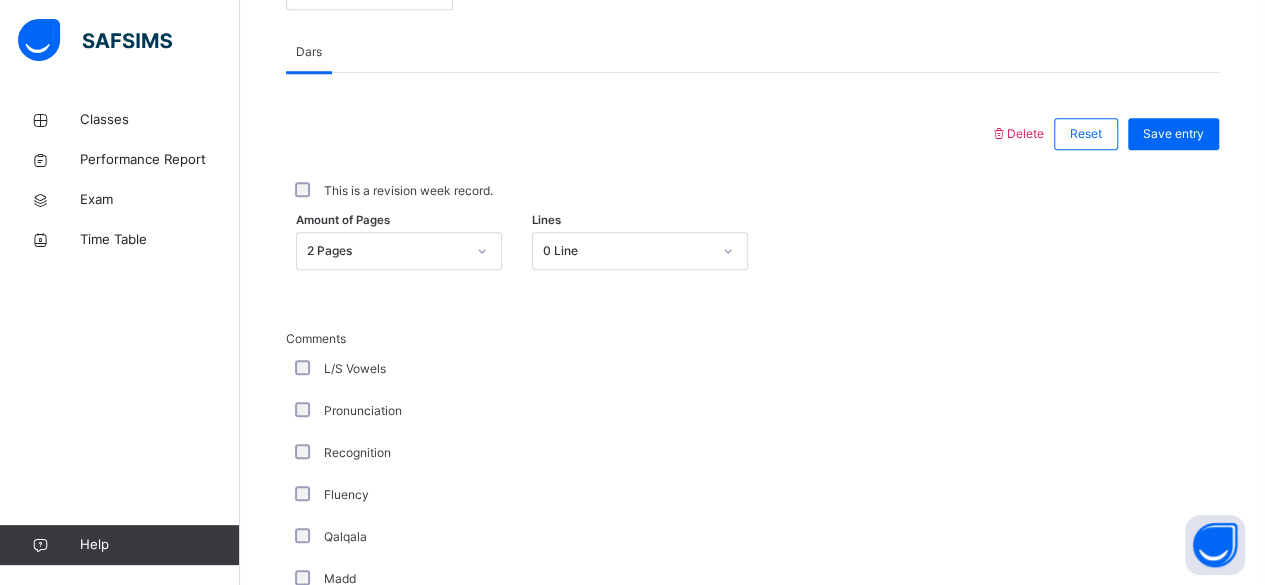 click on "L/S Vowels" at bounding box center (536, 369) 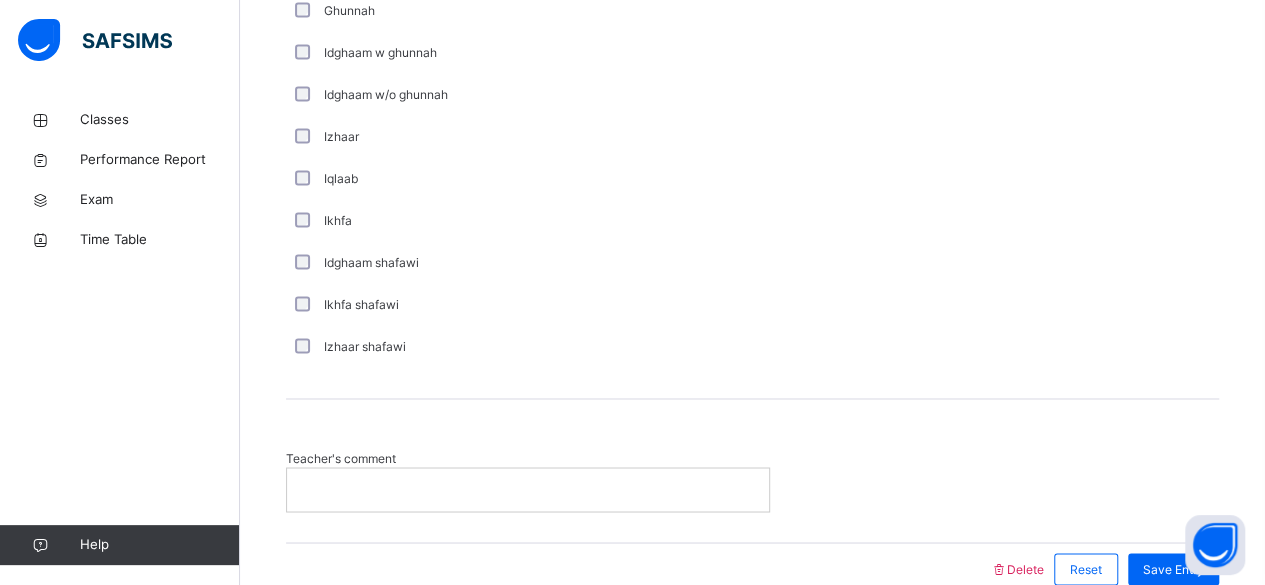 scroll, scrollTop: 1548, scrollLeft: 0, axis: vertical 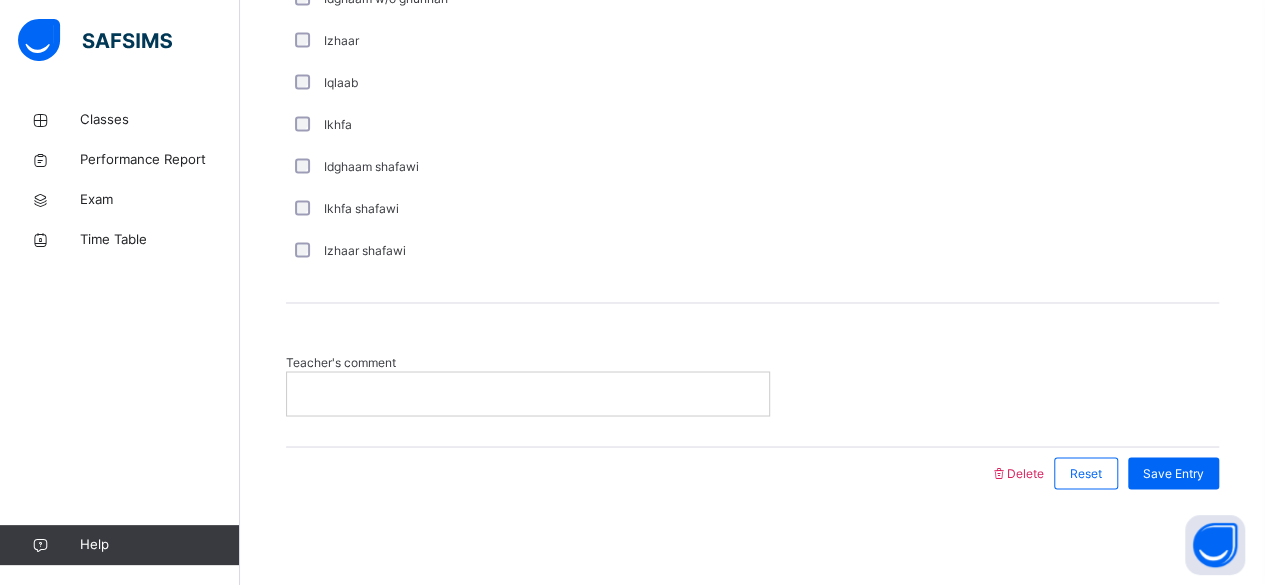 click at bounding box center (528, 393) 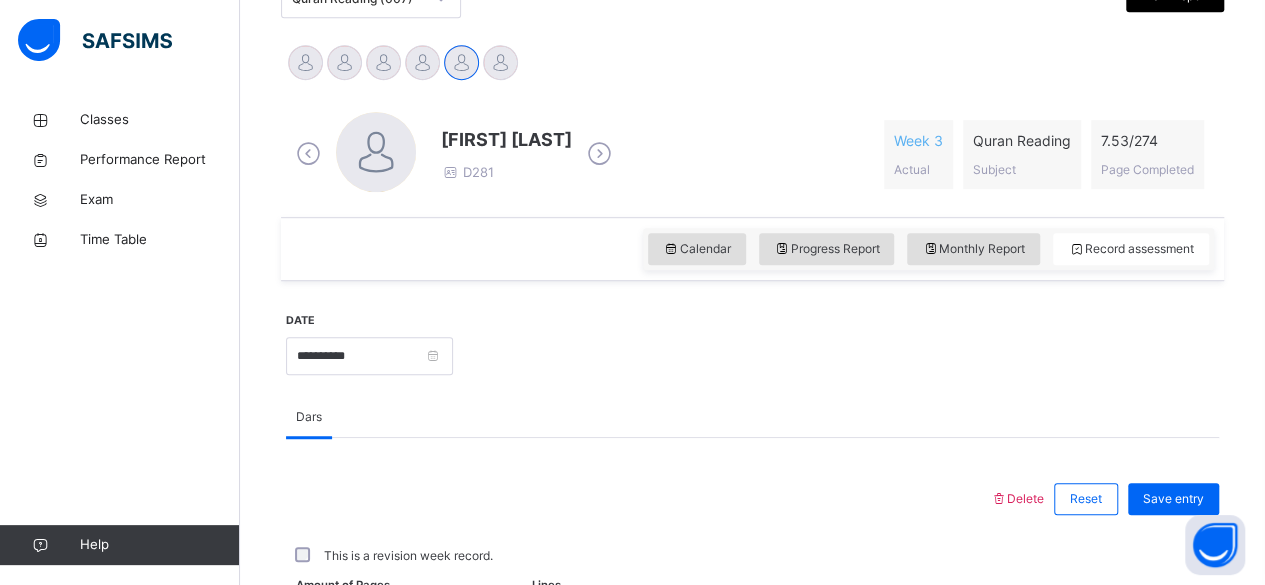 scroll, scrollTop: 473, scrollLeft: 0, axis: vertical 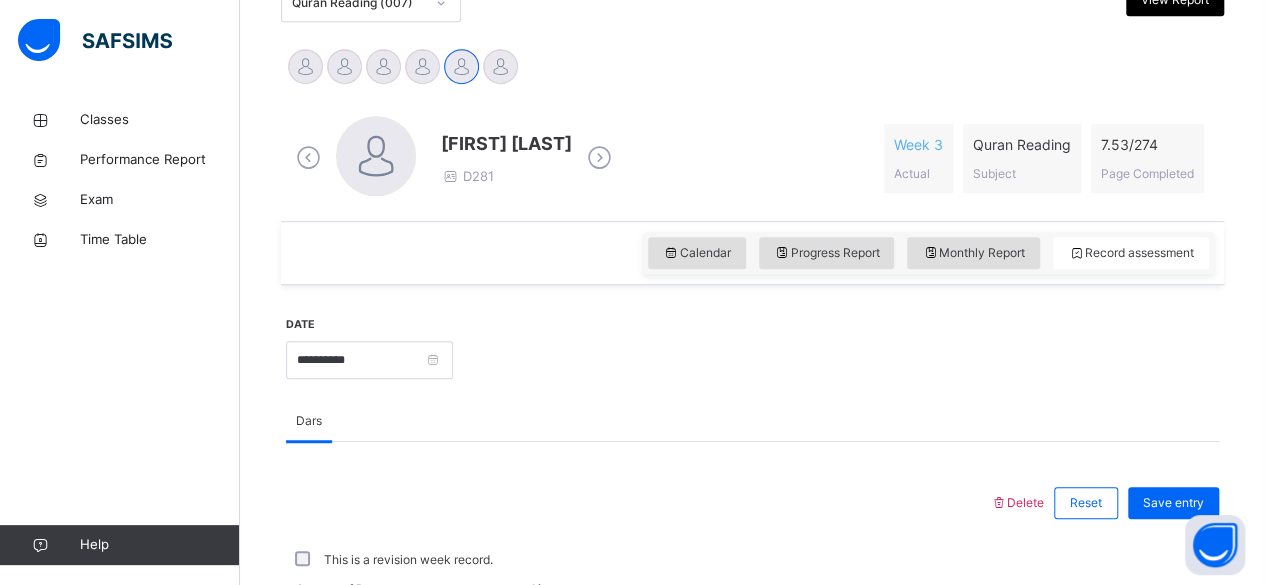 click on "Save entry" at bounding box center (1173, 503) 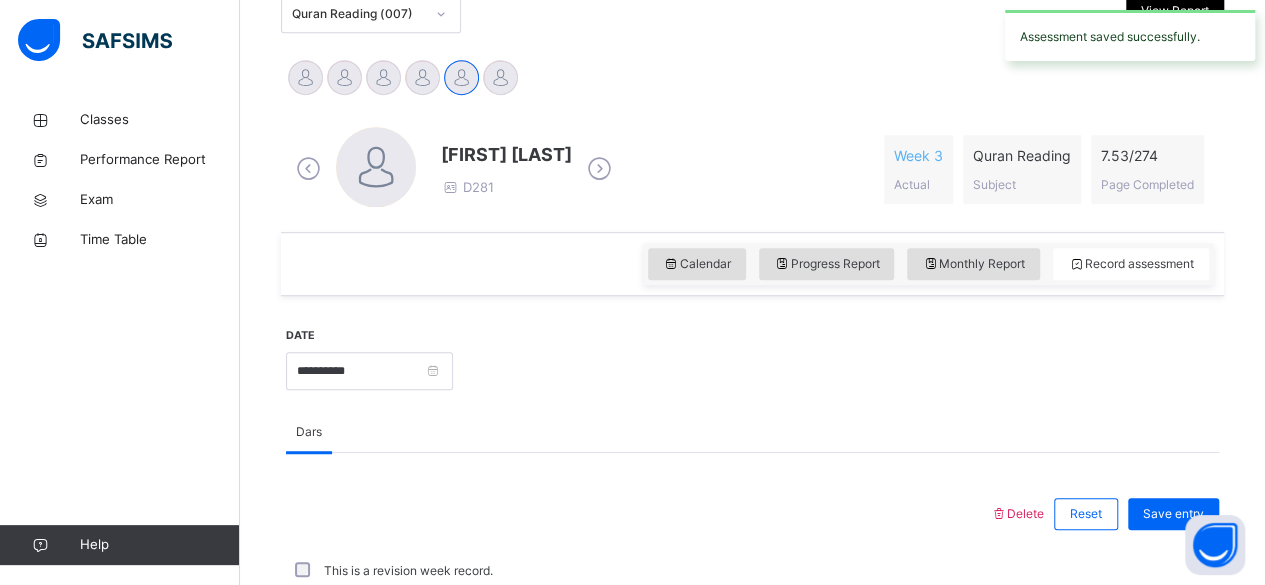 scroll, scrollTop: 473, scrollLeft: 0, axis: vertical 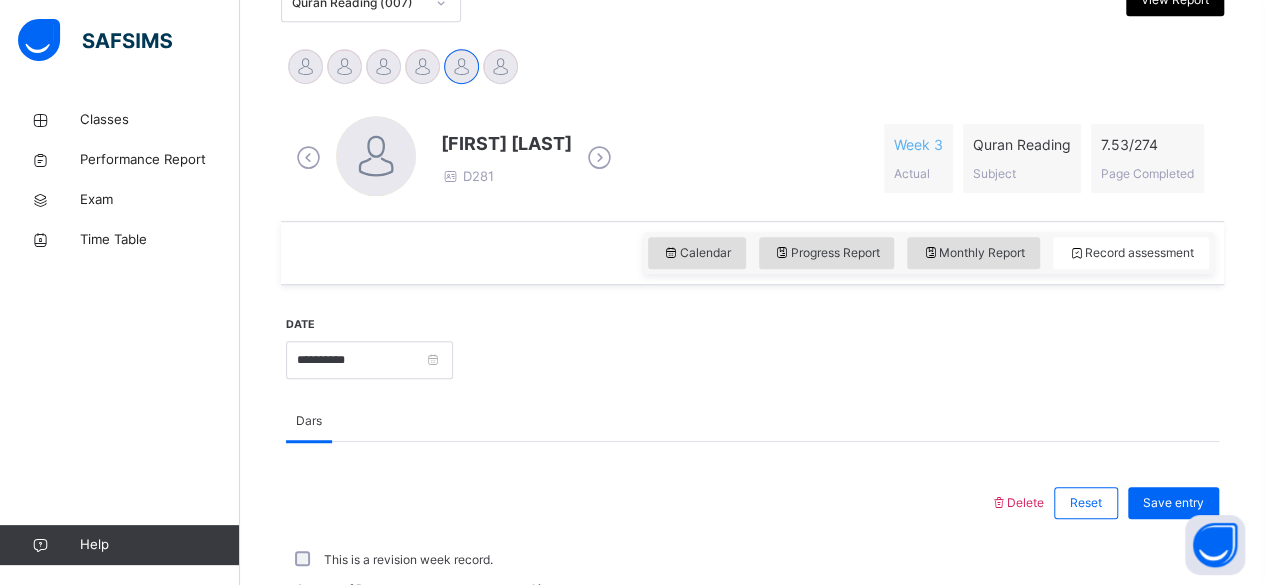 click at bounding box center [638, 503] 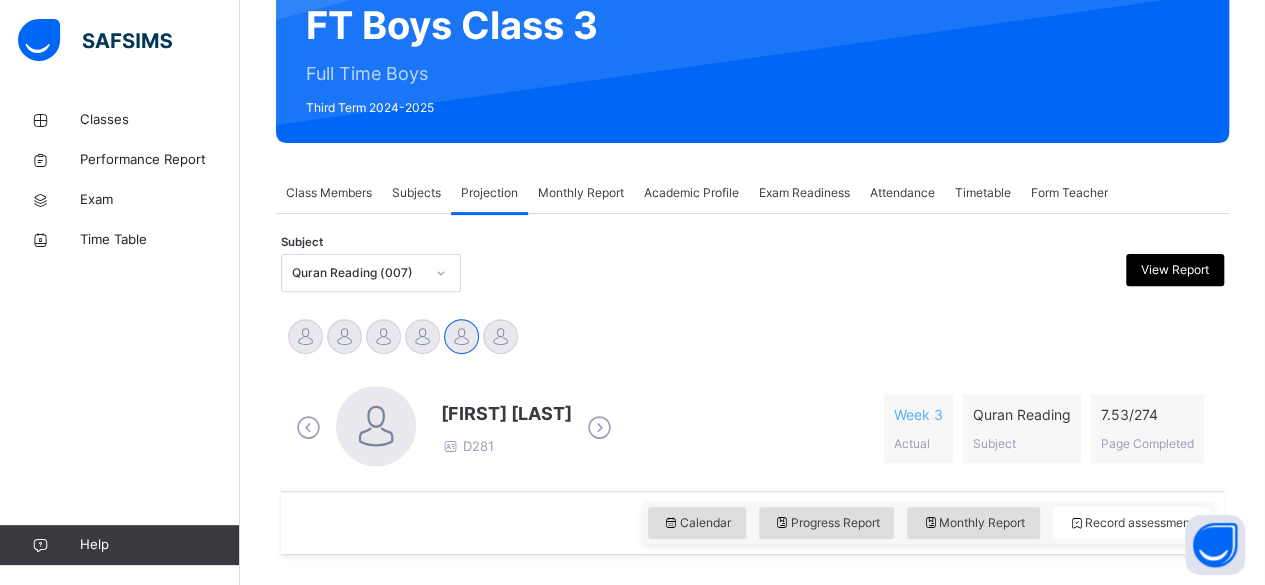 scroll, scrollTop: 193, scrollLeft: 0, axis: vertical 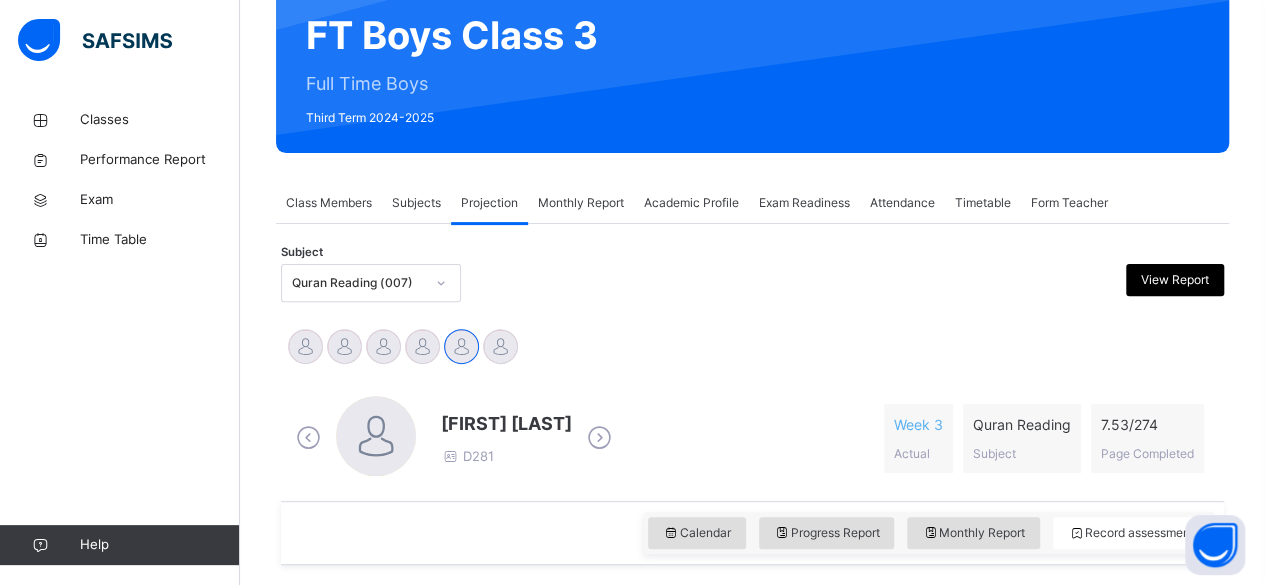 click on "Quran Reading (007)" at bounding box center (358, 283) 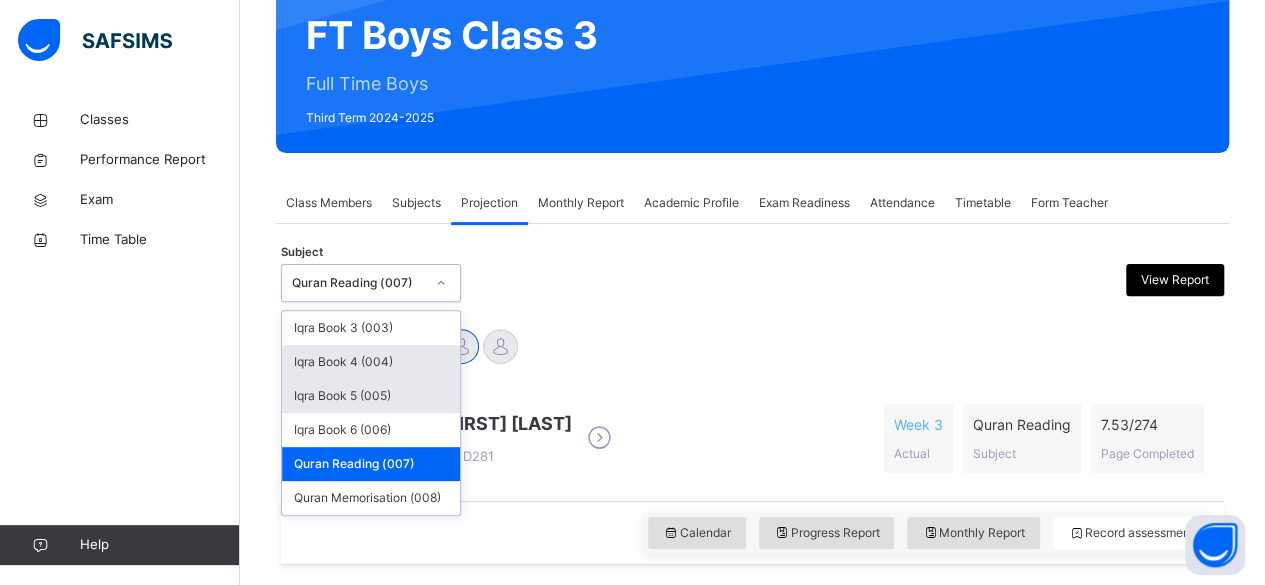 click on "Iqra Book 4 (004)" at bounding box center (371, 362) 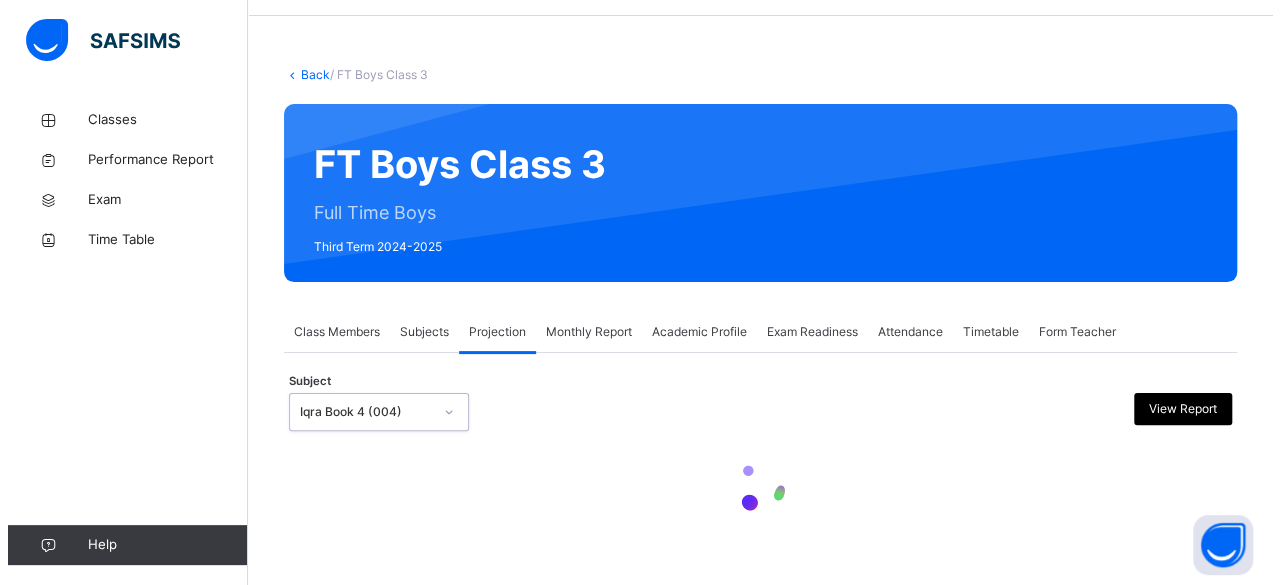 scroll, scrollTop: 0, scrollLeft: 0, axis: both 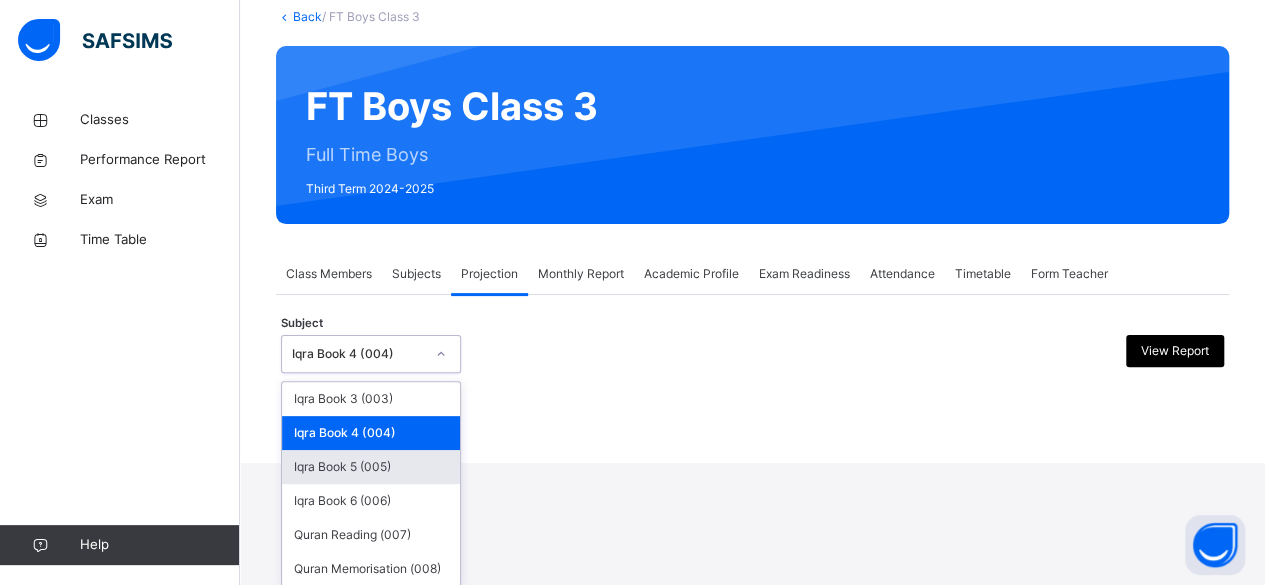 click on "option Iqra Book 4 (004), selected. option Iqra Book 5 (005) focused, 3 of 6. 6 results available. Use Up and Down to choose options, press Enter to select the currently focused option, press Escape to exit the menu, press Tab to select the option and exit the menu. Iqra Book 4 (004) Iqra Book 3 (003) Iqra Book 4 (004) Iqra Book 5 (005) Iqra Book 6 (006) Quran Reading (007) Quran Memorisation (008)" at bounding box center [371, 354] 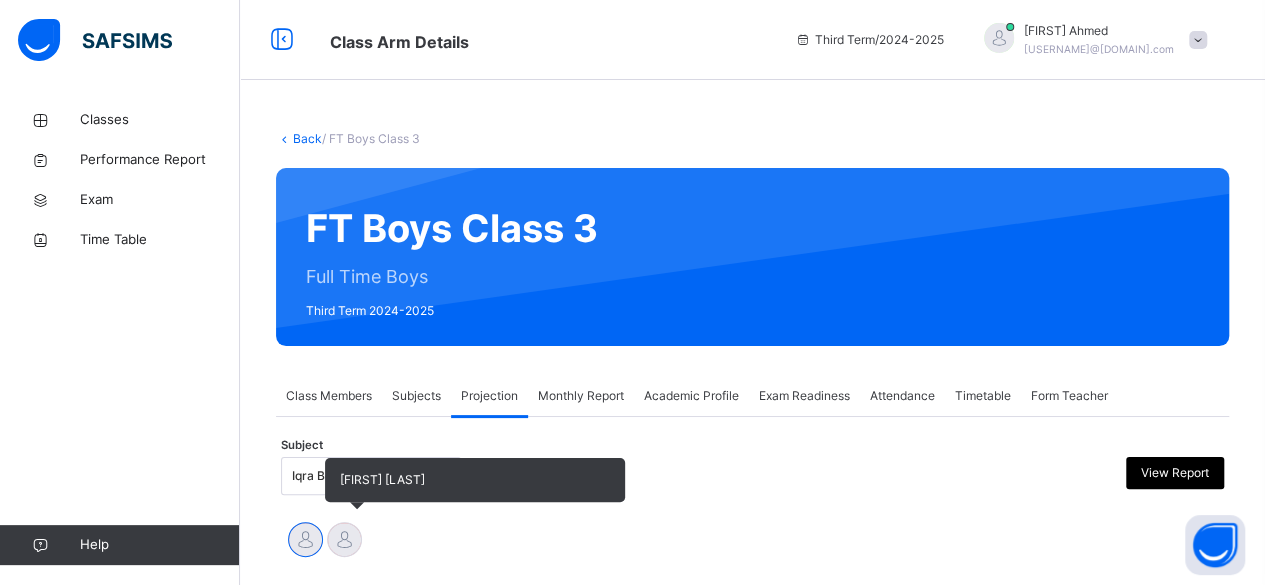 click at bounding box center [344, 539] 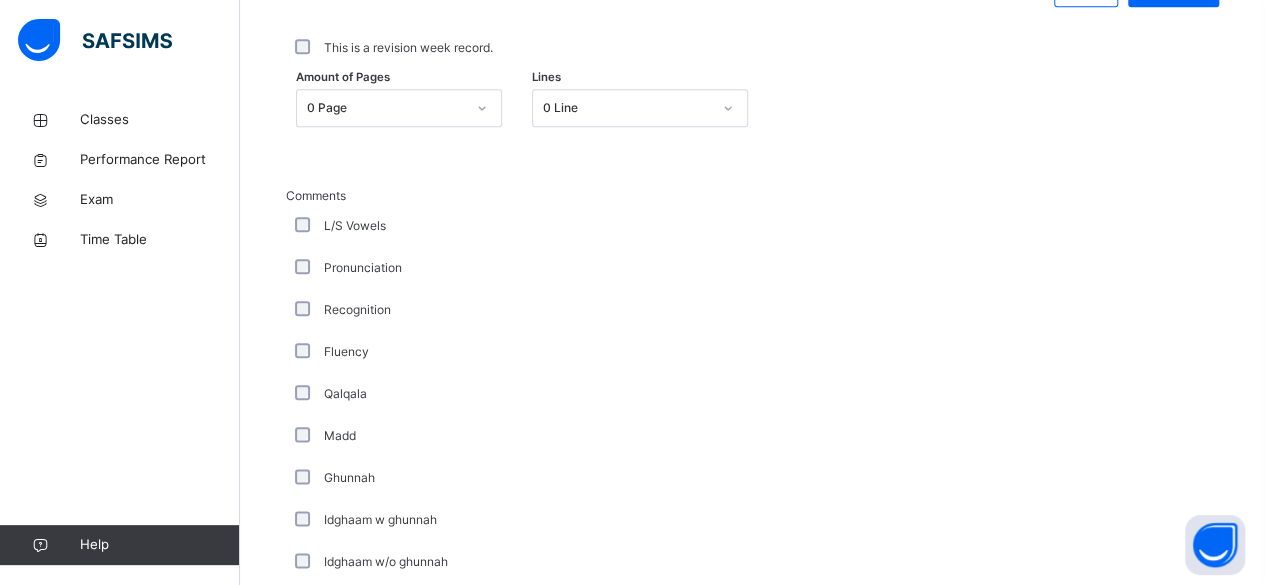 scroll, scrollTop: 986, scrollLeft: 0, axis: vertical 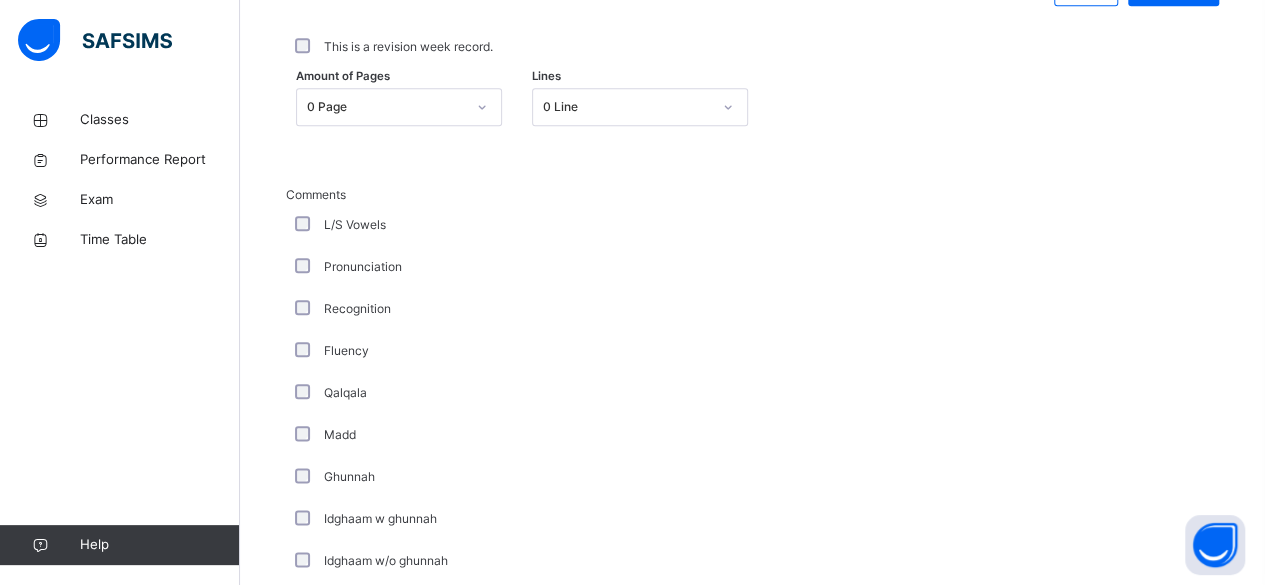 click on "0 Page" at bounding box center (386, 107) 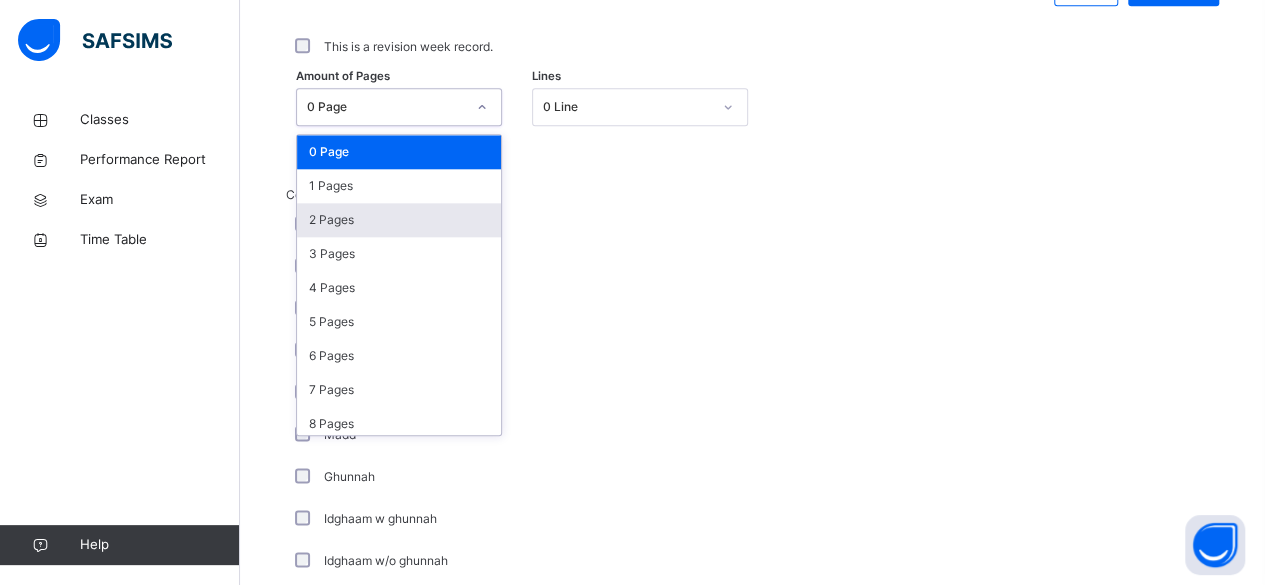 click on "2 Pages" at bounding box center (399, 220) 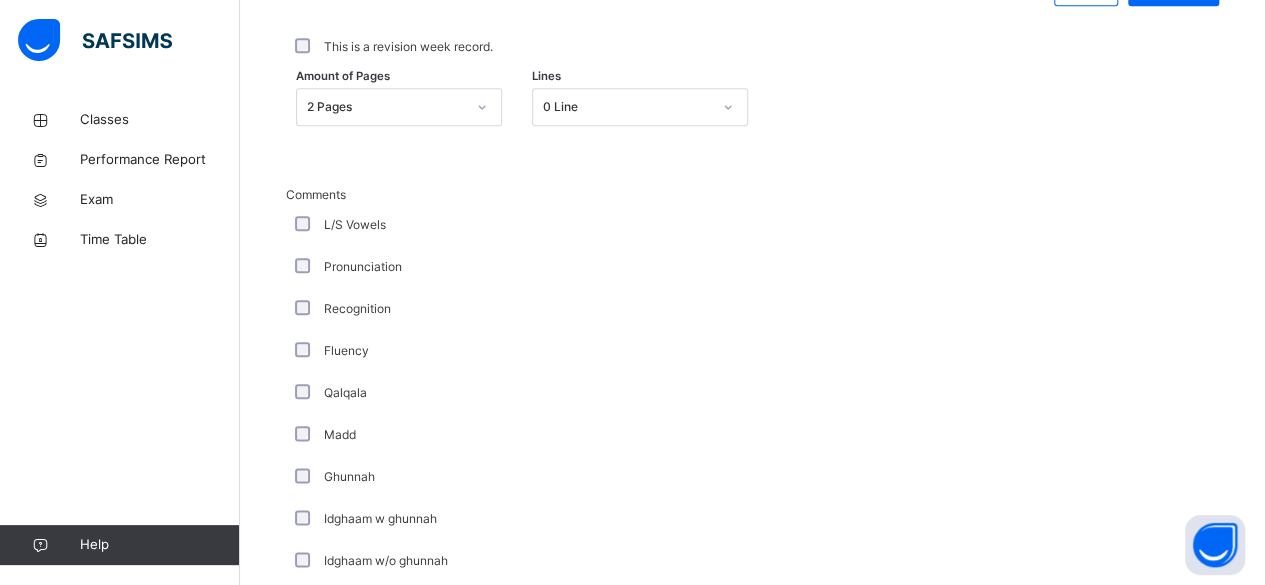 click on "Idghaam w ghunnah" at bounding box center [536, 519] 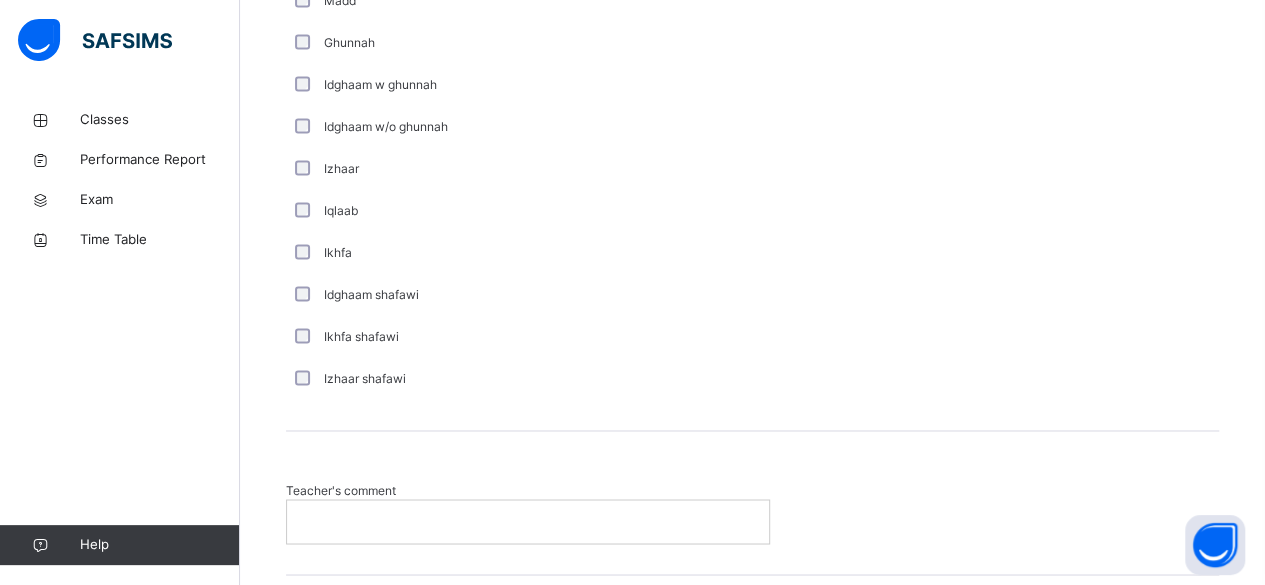 scroll, scrollTop: 1548, scrollLeft: 0, axis: vertical 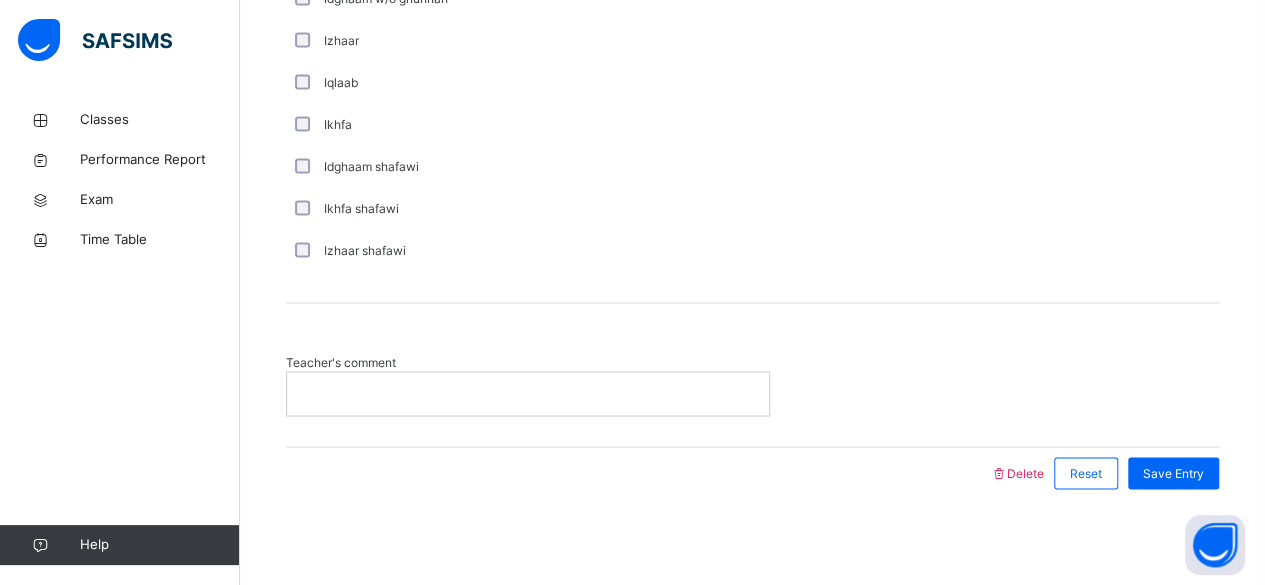 click at bounding box center (528, 393) 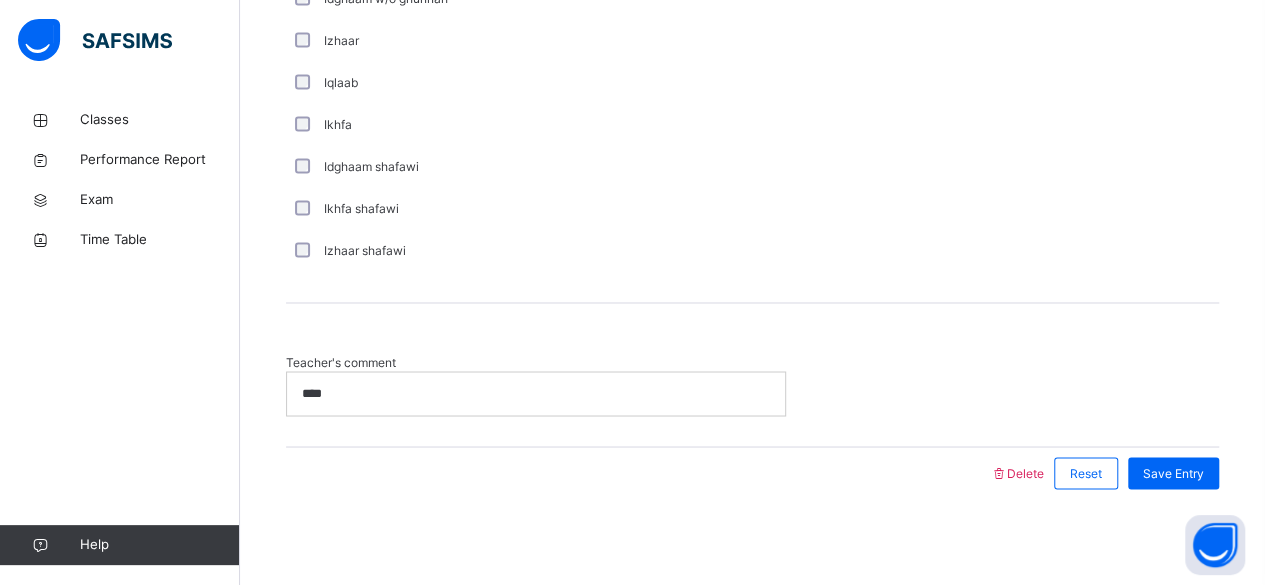click on "****" at bounding box center (532, 393) 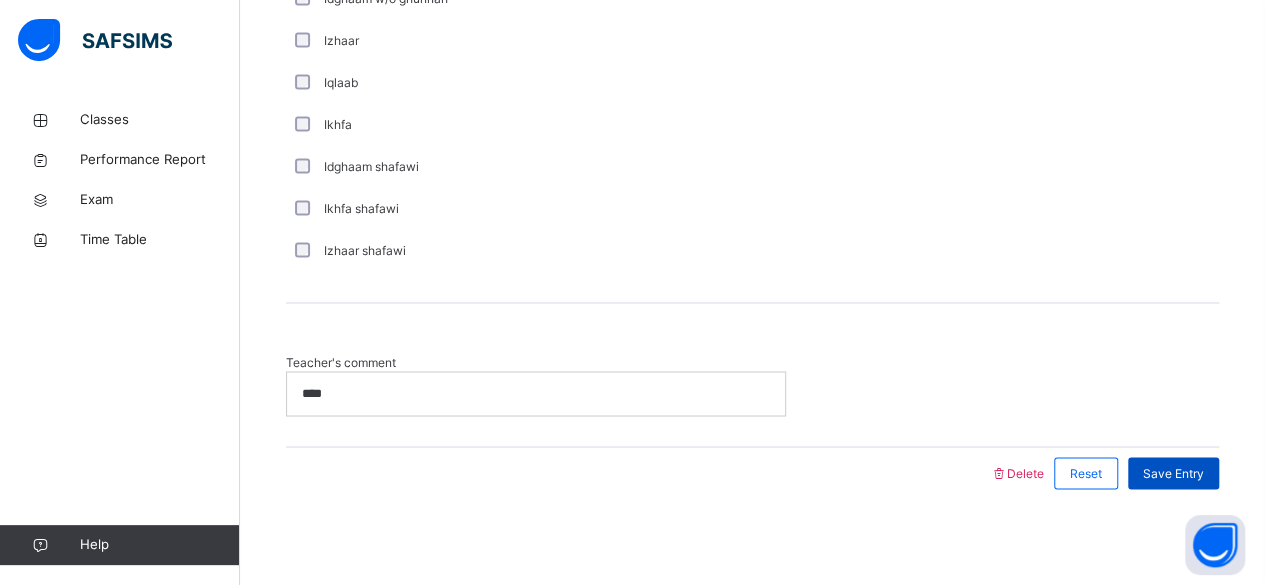 click on "Save Entry" at bounding box center [1173, 473] 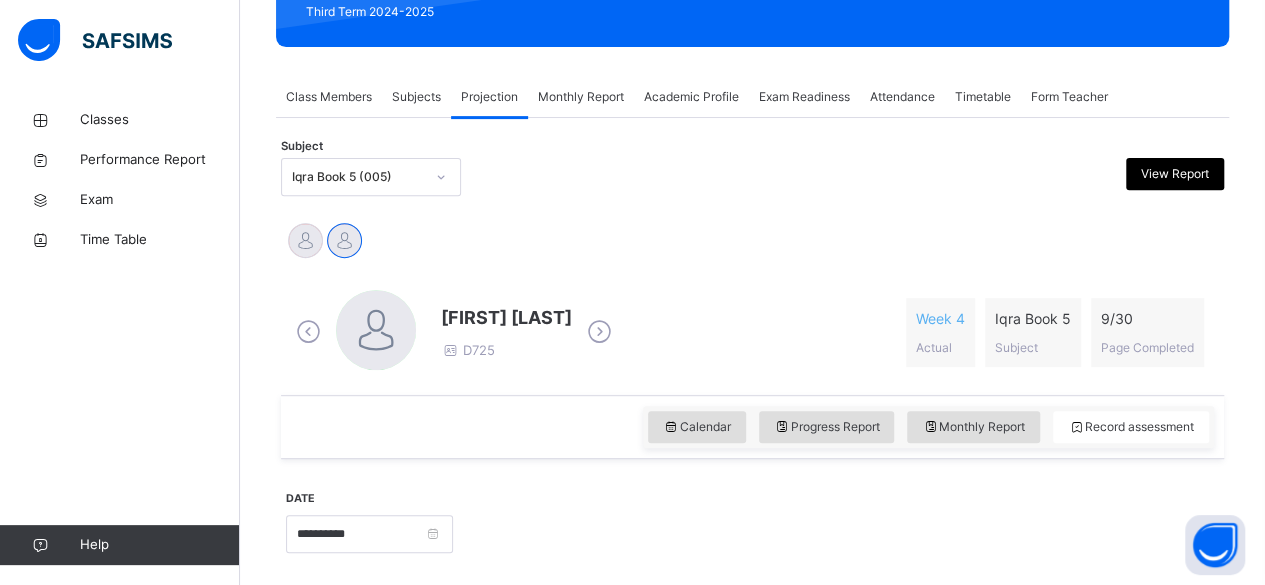 scroll, scrollTop: 297, scrollLeft: 0, axis: vertical 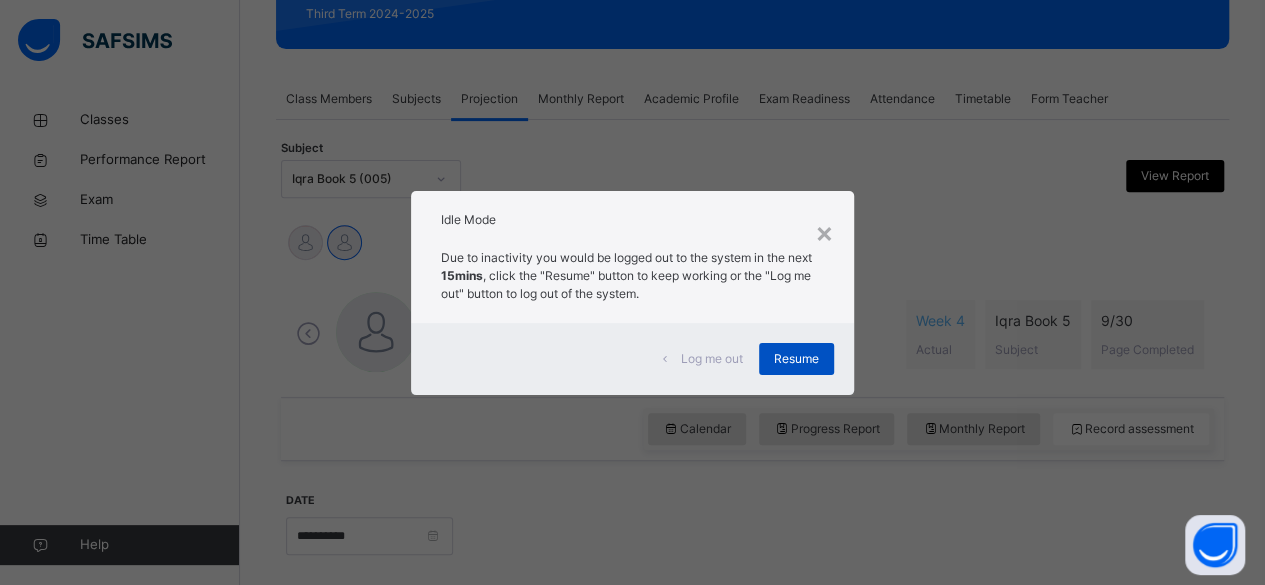 click on "Resume" at bounding box center [796, 359] 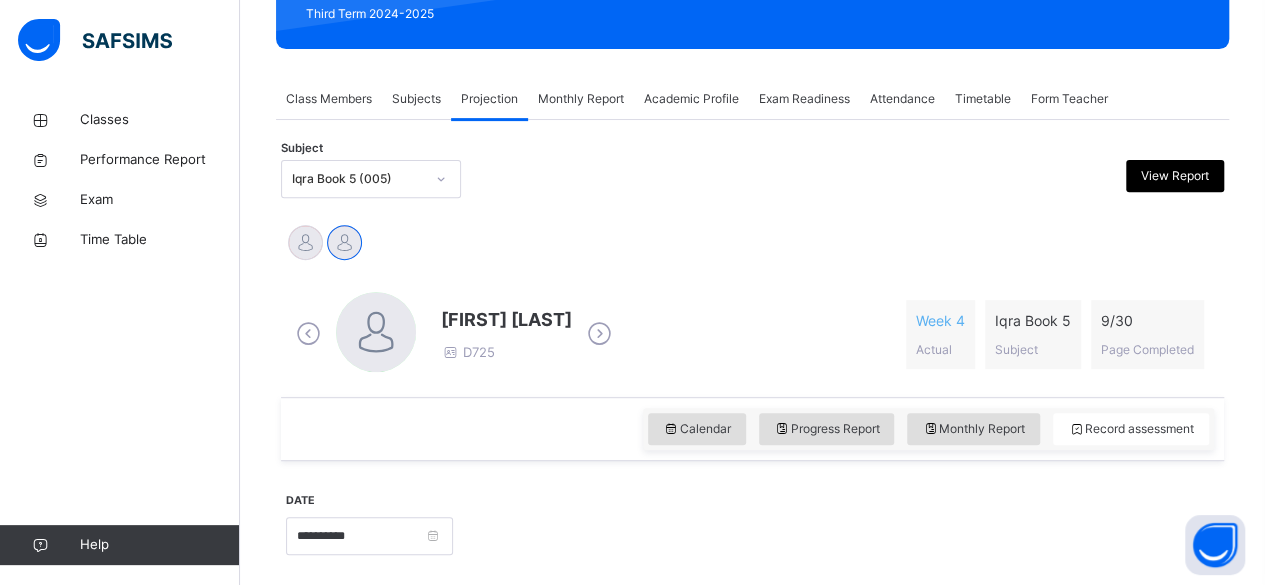 click on "[FIRST] [LAST] D725 Week 4 Actual Iqra Book 5 Subject 9 / 30 Page Completed" at bounding box center [752, 334] 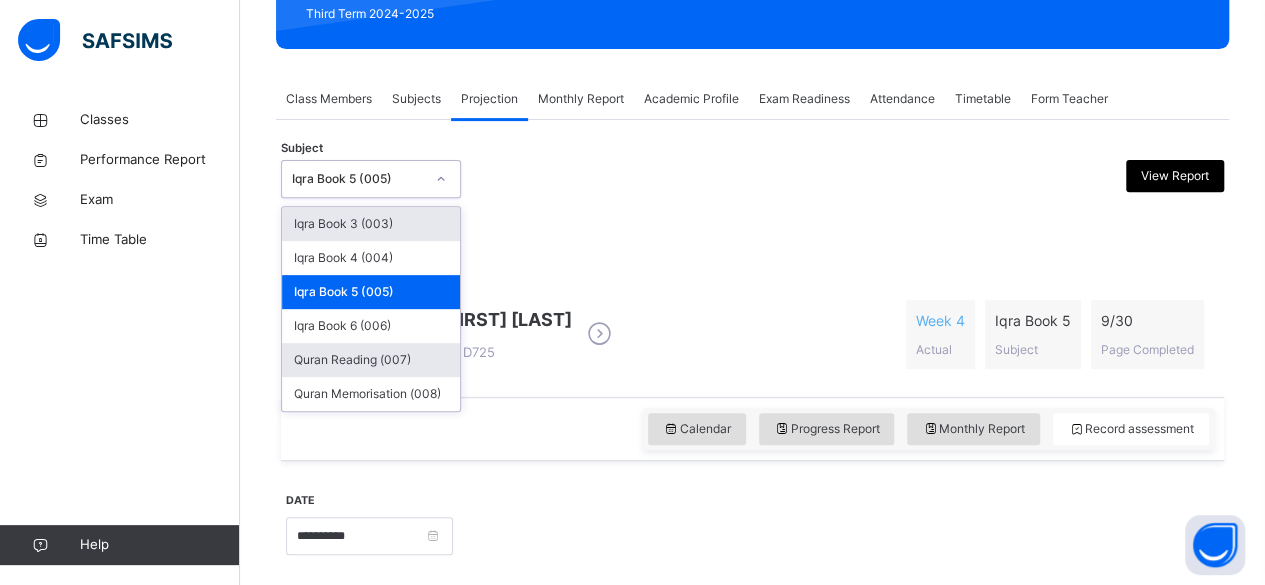 click on "Quran Reading (007)" at bounding box center [371, 360] 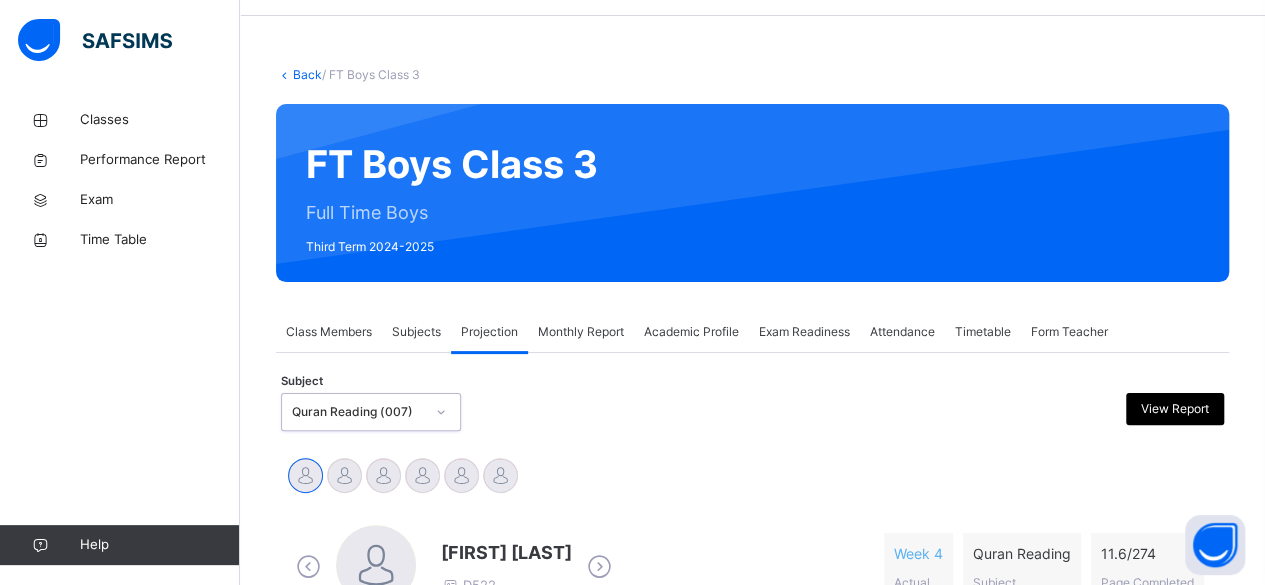 scroll, scrollTop: 297, scrollLeft: 0, axis: vertical 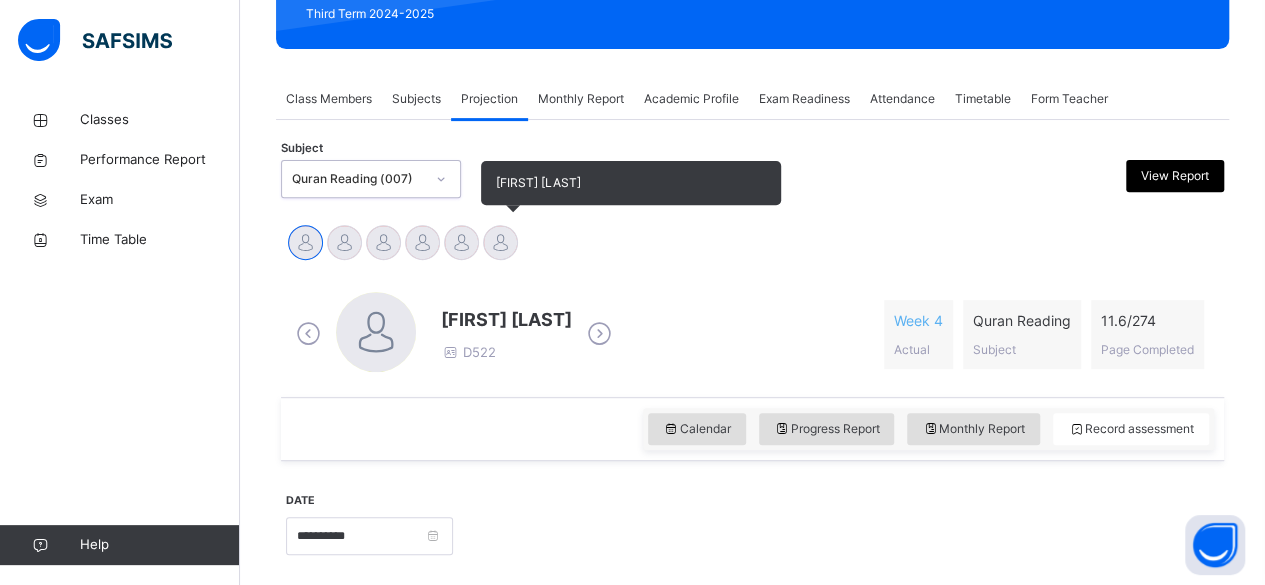 click at bounding box center [500, 242] 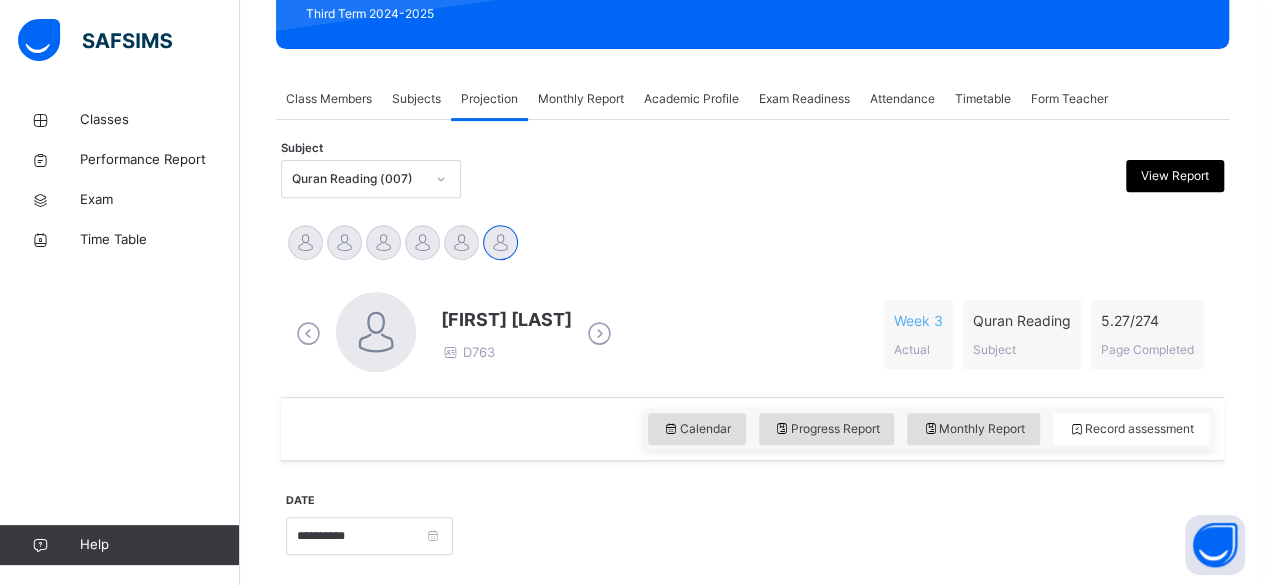 click on "[FIRST] [LAST] [FIRST] [LAST] [FIRST] [LAST] [FIRST] [LAST] [FIRST] [LAST]" at bounding box center (752, 245) 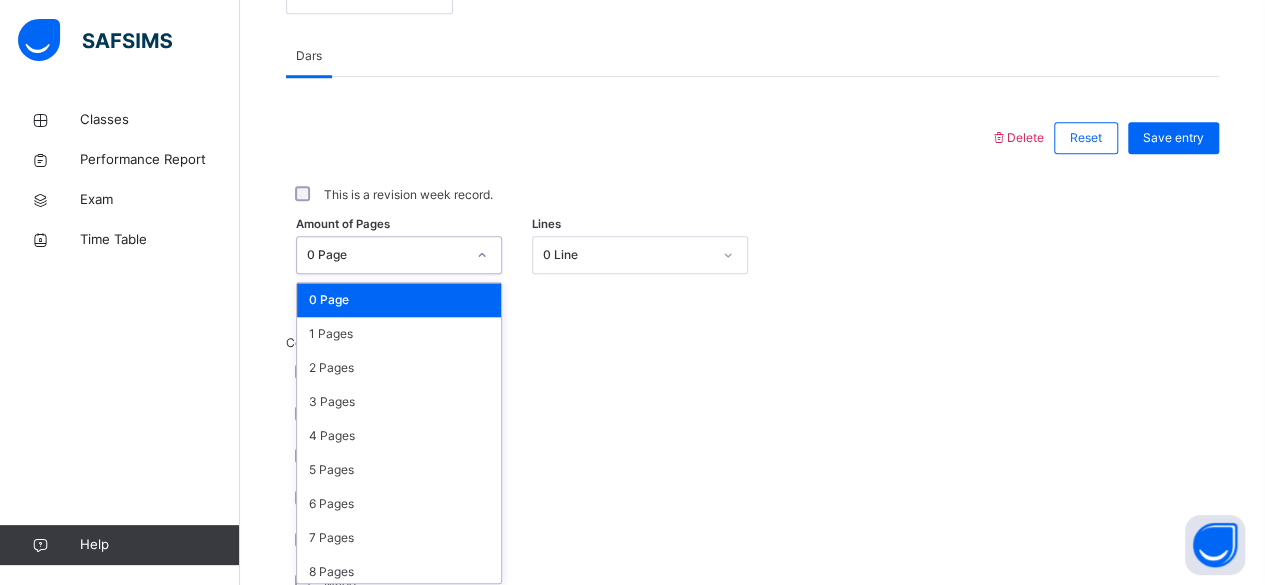 scroll, scrollTop: 842, scrollLeft: 0, axis: vertical 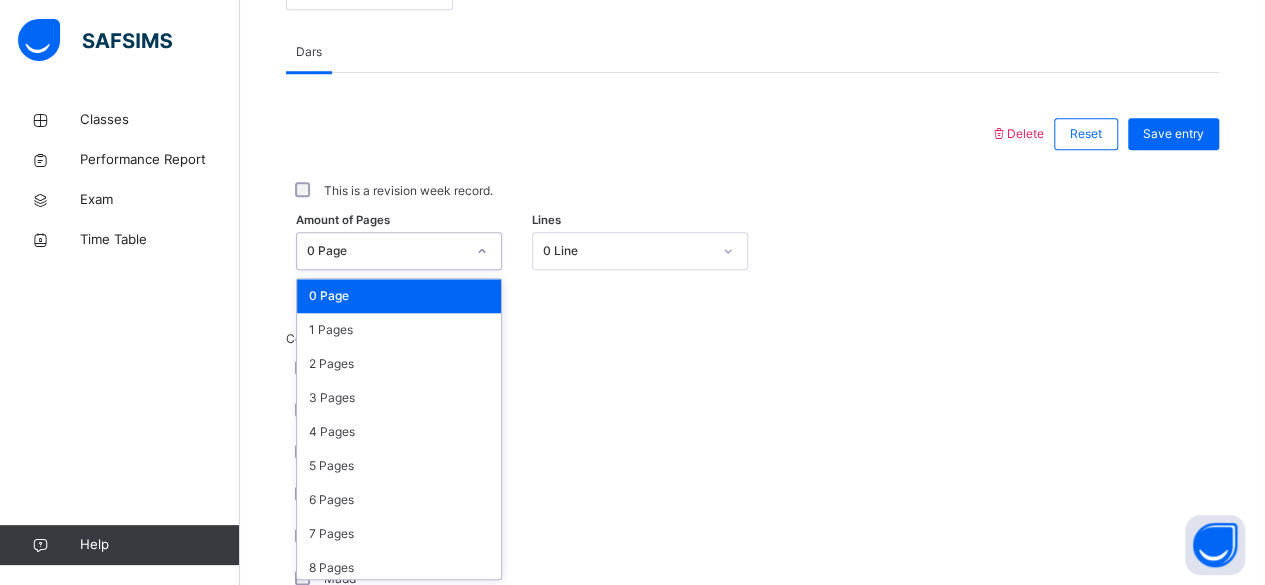 click on "Classes Performance Report Exam Time Table   Help" at bounding box center (120, 332) 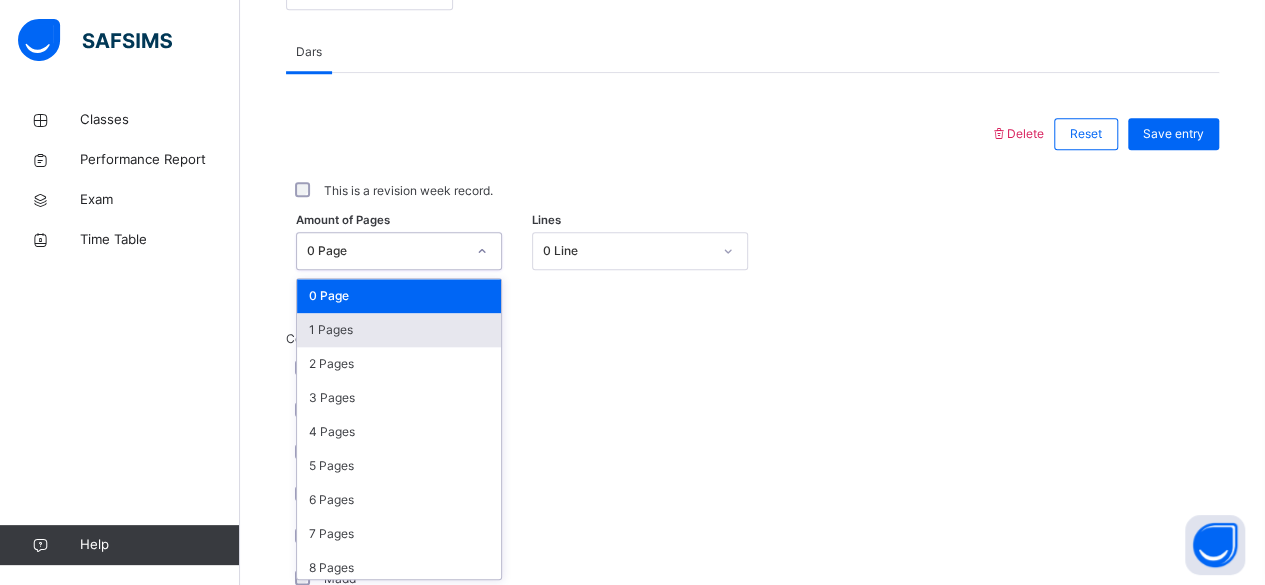 click on "1 Pages" at bounding box center (399, 330) 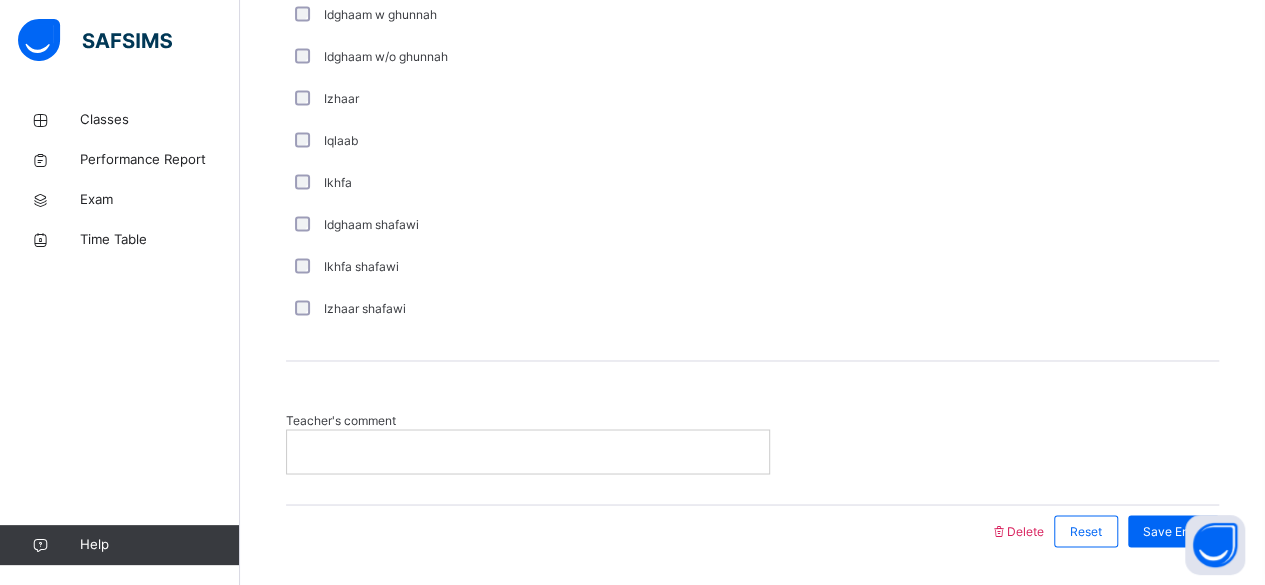scroll, scrollTop: 1518, scrollLeft: 0, axis: vertical 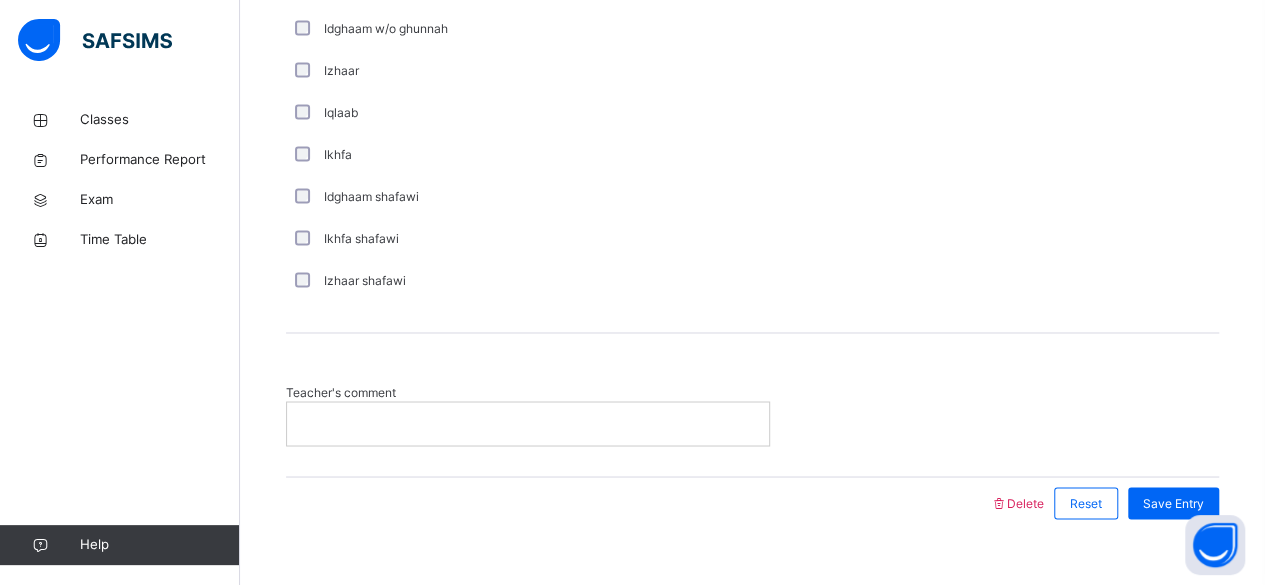 click on "Teacher's comment" at bounding box center [528, 392] 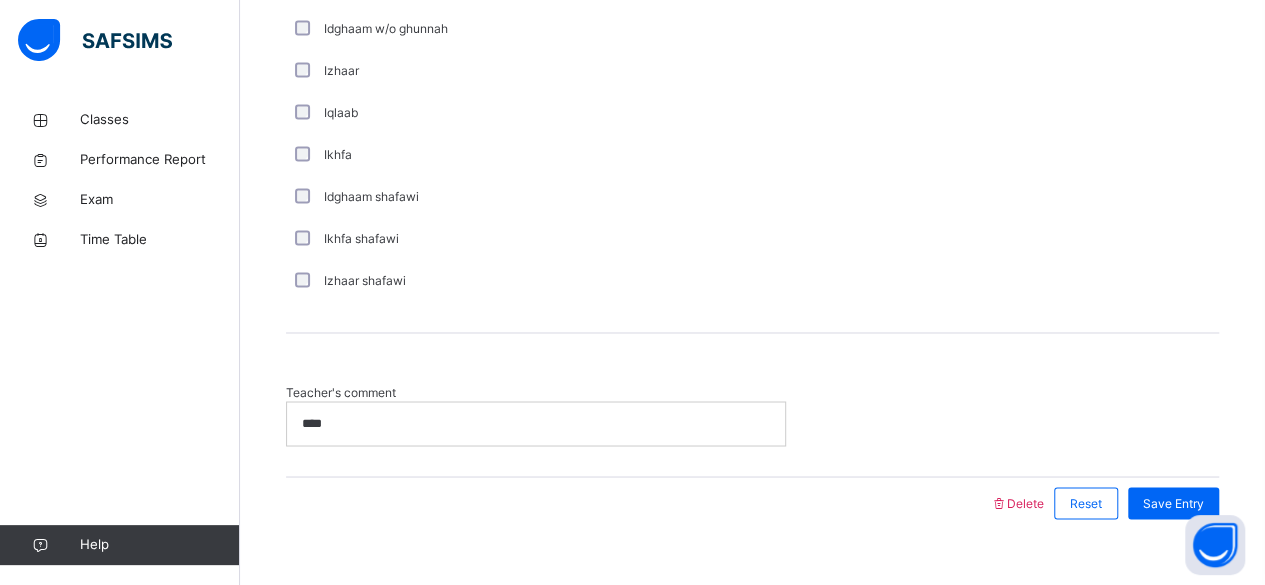 click on "Amount of Pages 1 Pages Lines 0 Line Comments L/S Vowels Pronunciation Recognition Fluency Qalqala Madd Ghunnah Idghaam w ghunnah Idghaam w/o ghunnah Izhaar Iqlaab Ikhfa Idghaam shafawi Ikhfa shafawi Izhaar shafawi Teacher's comment **** Delete Reset Save Entry × Delete Assessment Record You are about to permanently delete the record for the date of [MONTH] [DAY], [YEAR] . This action cannot be undone! Are you sure you want to continue? Close Delete Adjusting Starting Week Make Adjustments to the week a student starts from 1 Week 1 Starting Week [FIRST] [LAST] 2 Week 2 Mark as Start 3 Week 3 Mark as Start 4 Week 4 Mark as Start 5 Week 5 Mark as Start 6 Week 6 7 8" at bounding box center [752, -222] 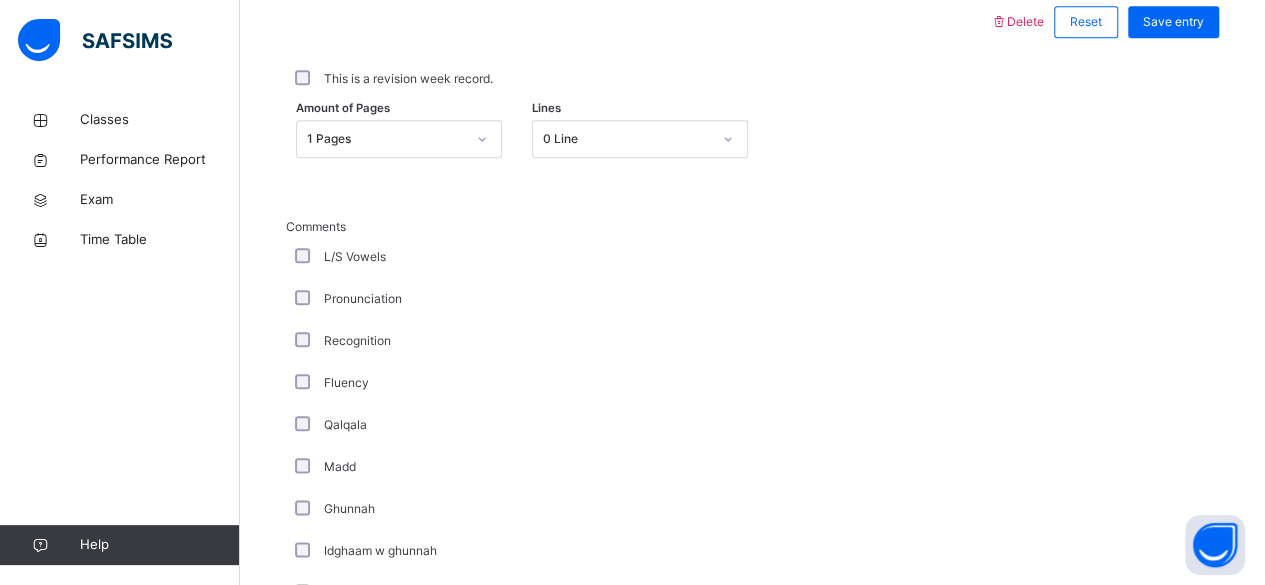 scroll, scrollTop: 954, scrollLeft: 0, axis: vertical 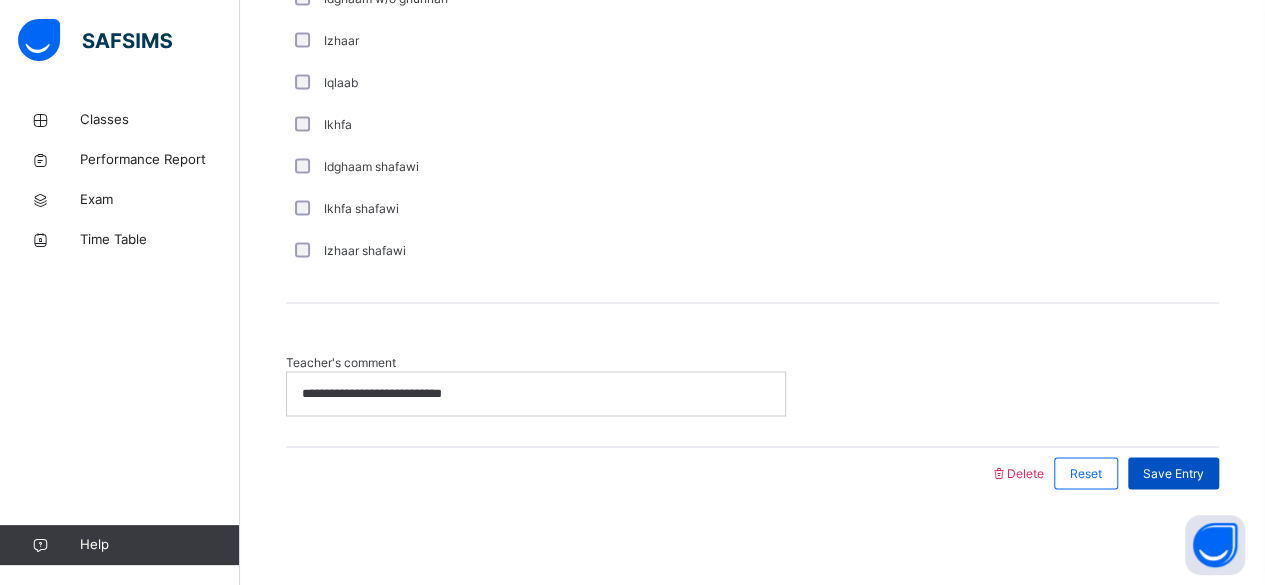 click on "Save Entry" at bounding box center (1173, 473) 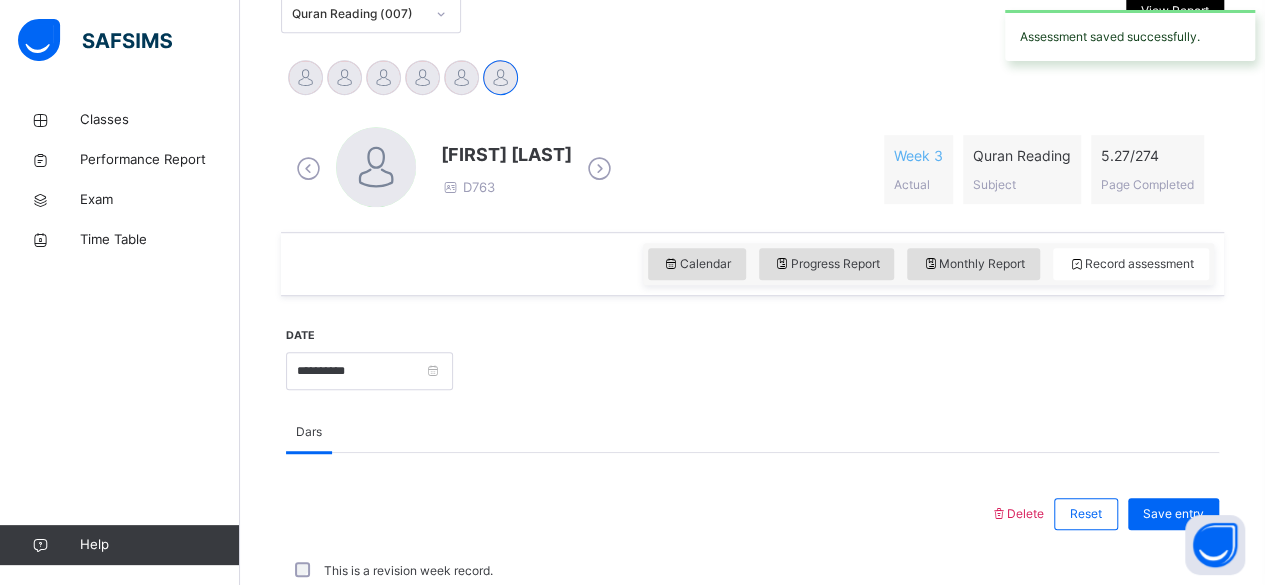 scroll, scrollTop: 1548, scrollLeft: 0, axis: vertical 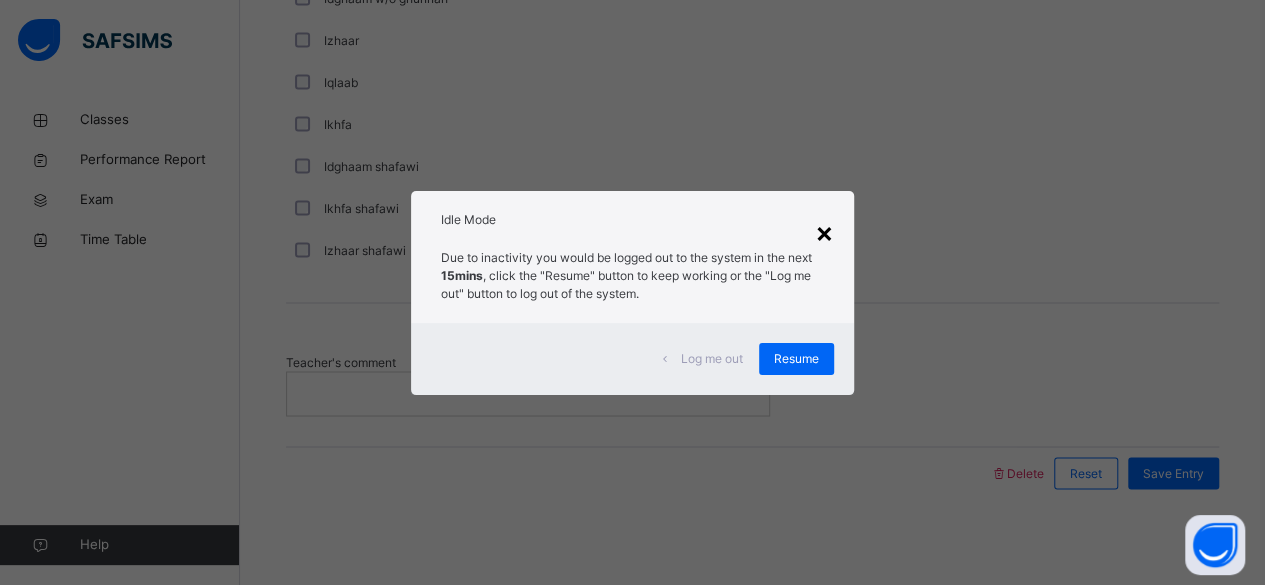 click on "×" at bounding box center [824, 232] 